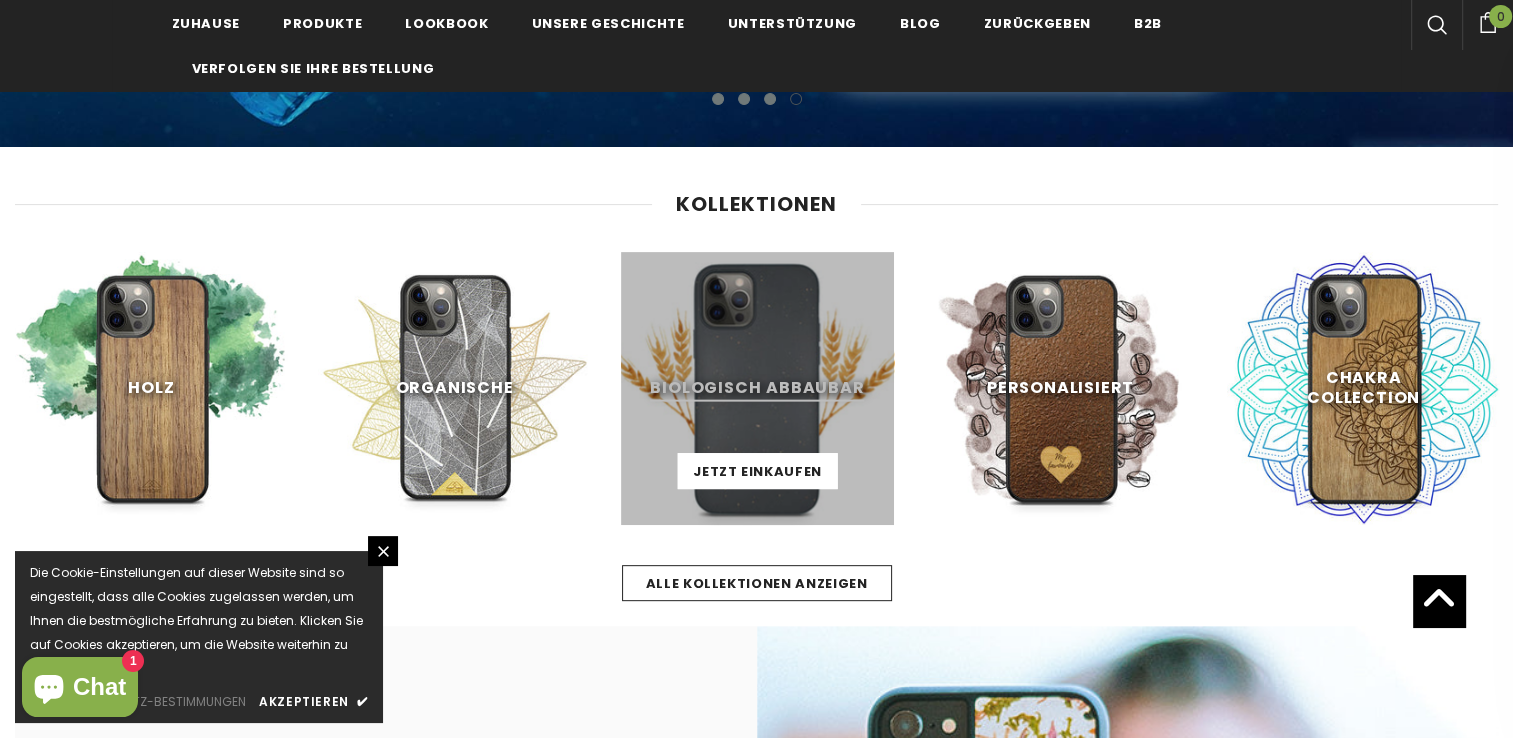scroll, scrollTop: 700, scrollLeft: 0, axis: vertical 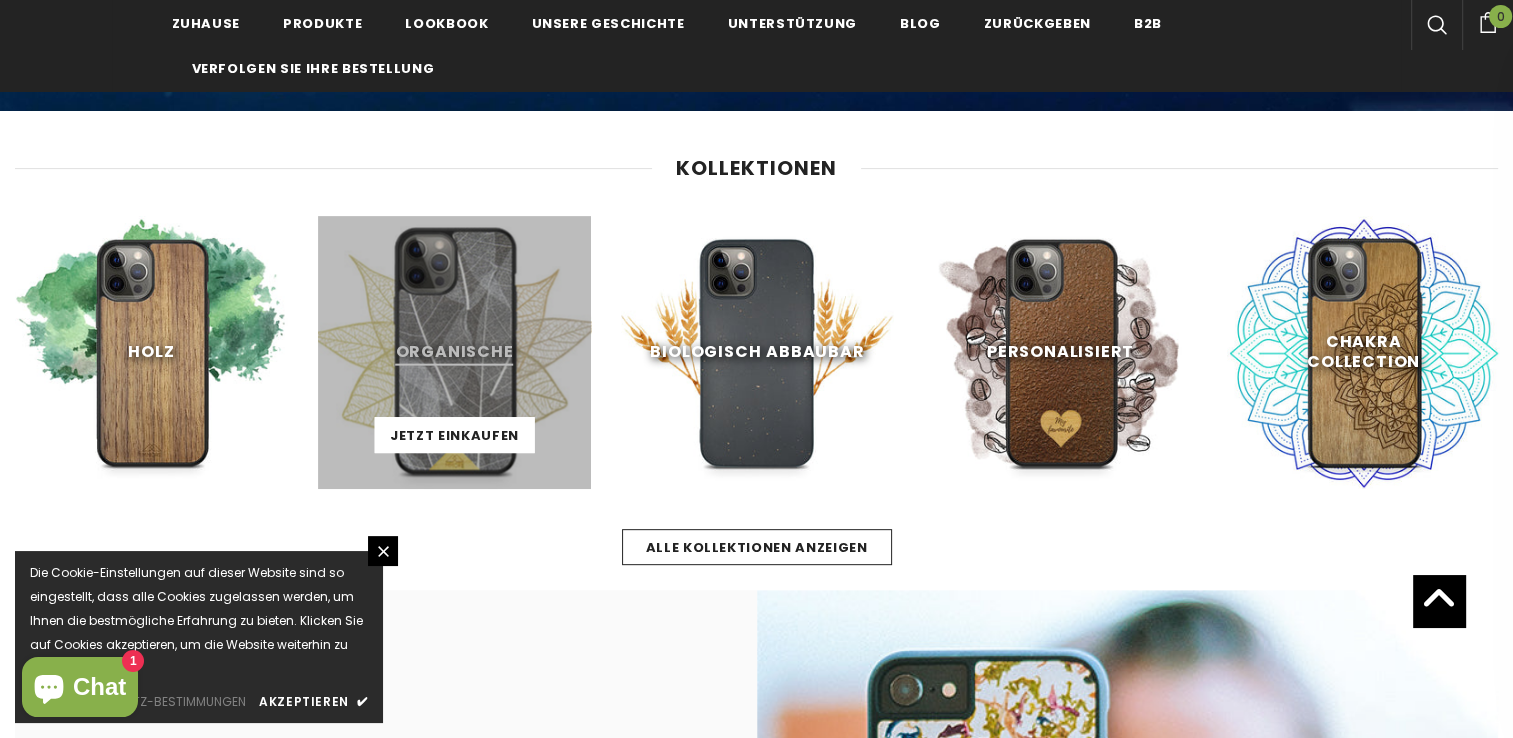 click at bounding box center [454, 352] 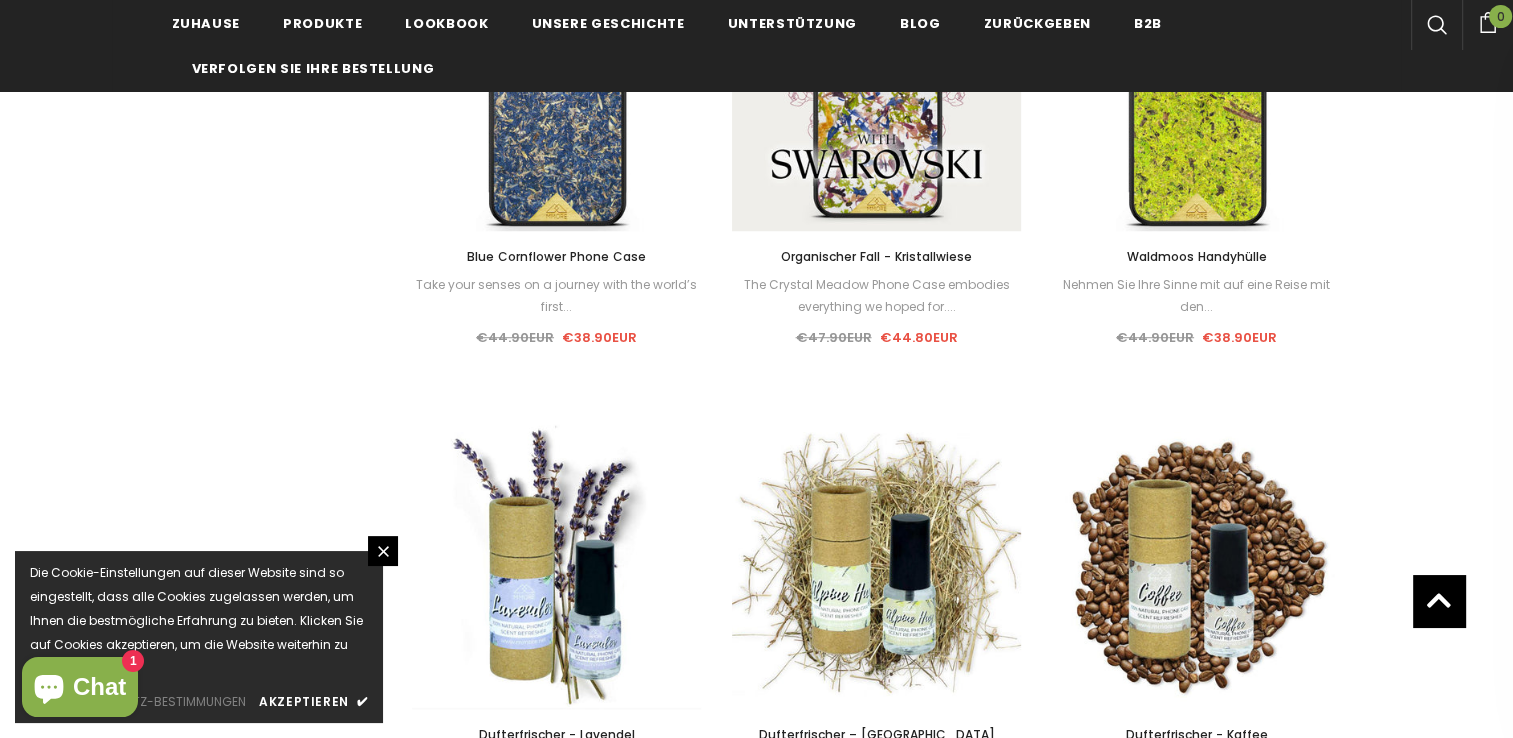 scroll, scrollTop: 1200, scrollLeft: 0, axis: vertical 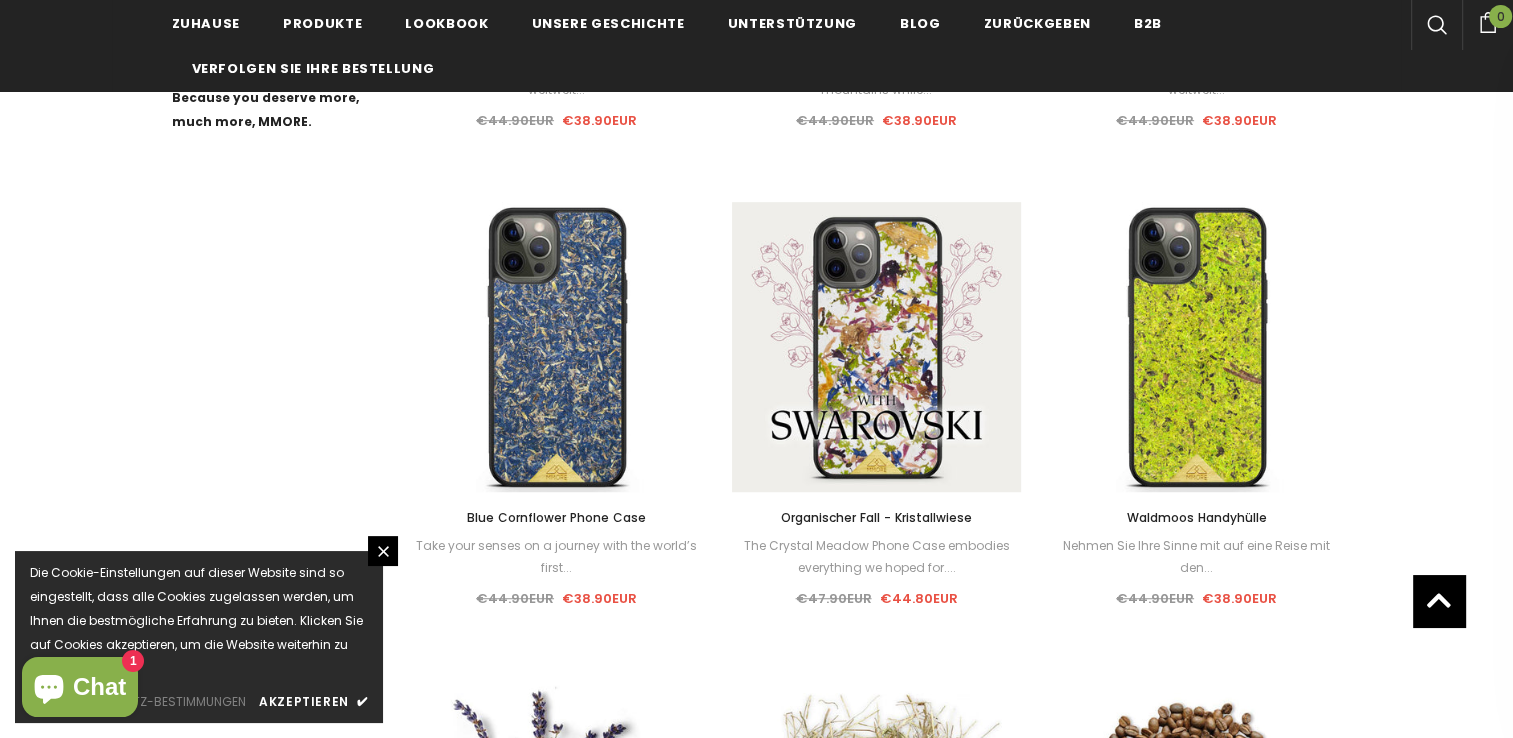 click on "Waldmoos Handyhülle" at bounding box center [1196, 517] 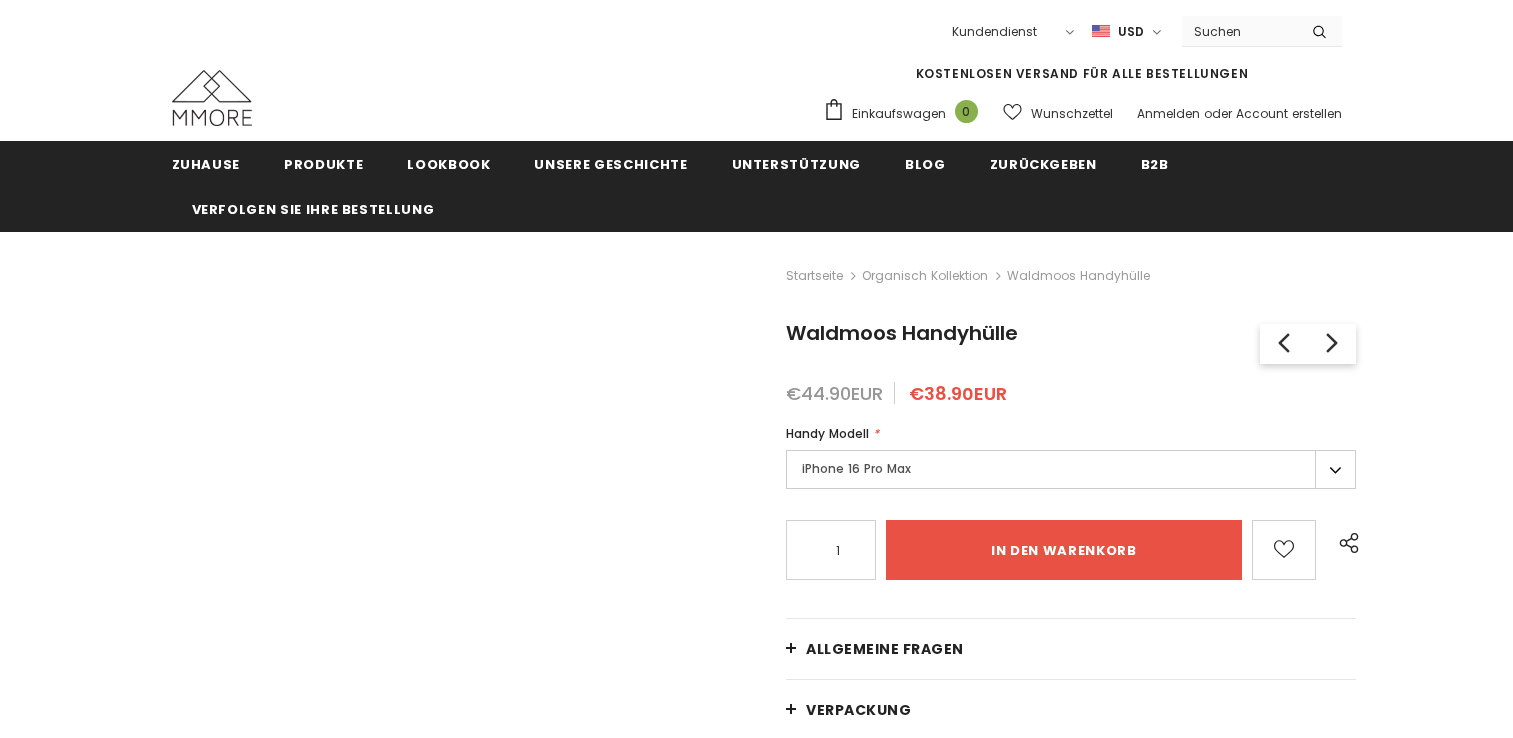 scroll, scrollTop: 0, scrollLeft: 0, axis: both 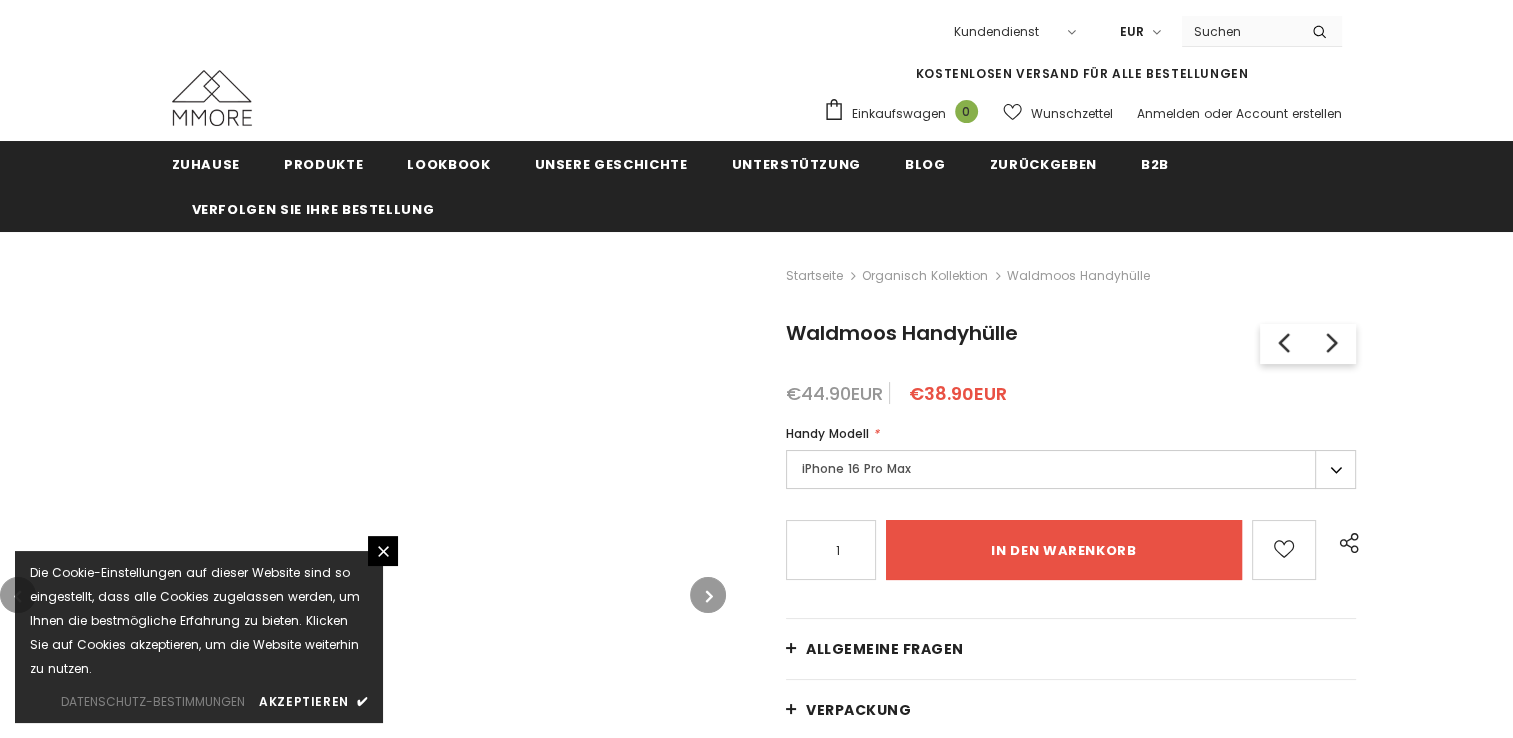 click on "iPhone 16 Pro Max" at bounding box center [1071, 469] 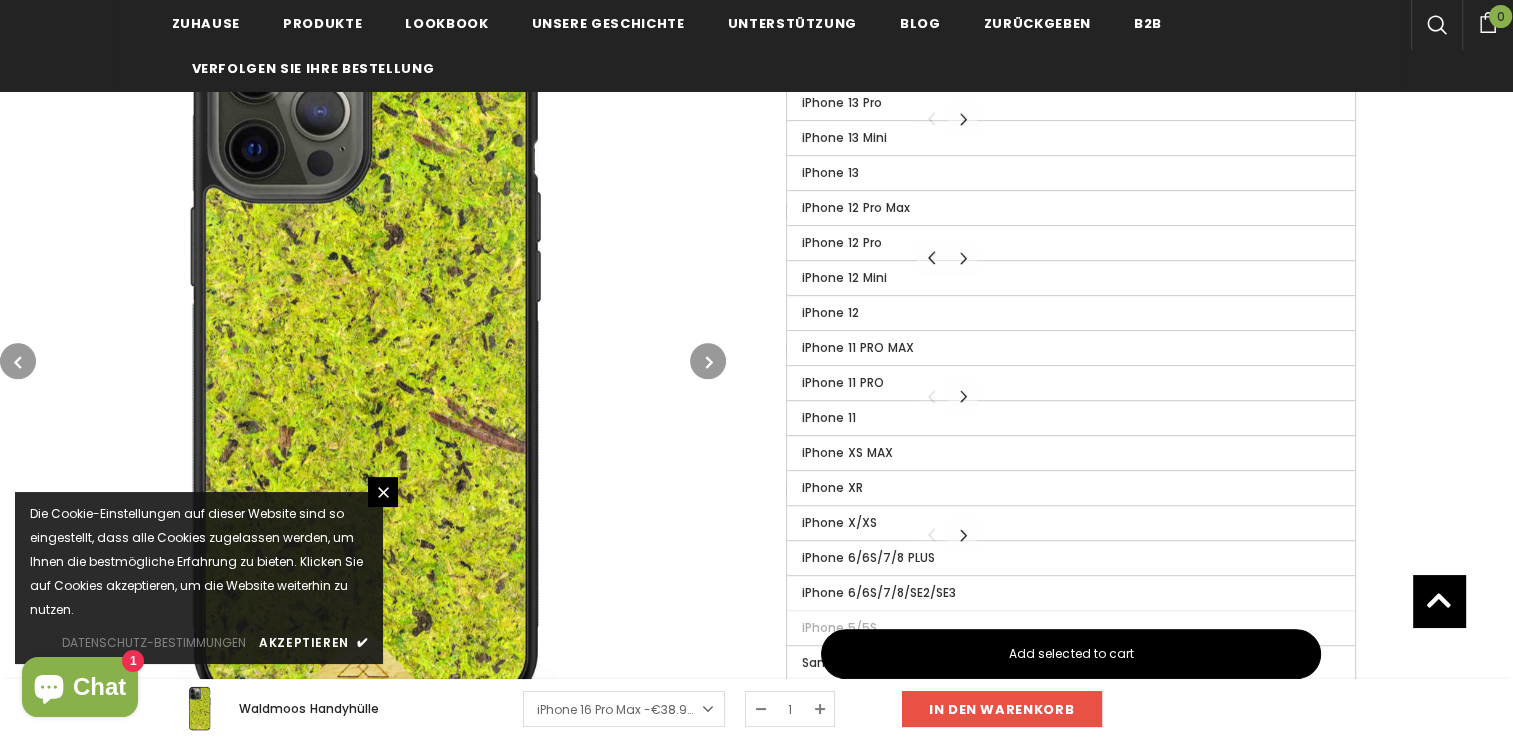 scroll, scrollTop: 1300, scrollLeft: 0, axis: vertical 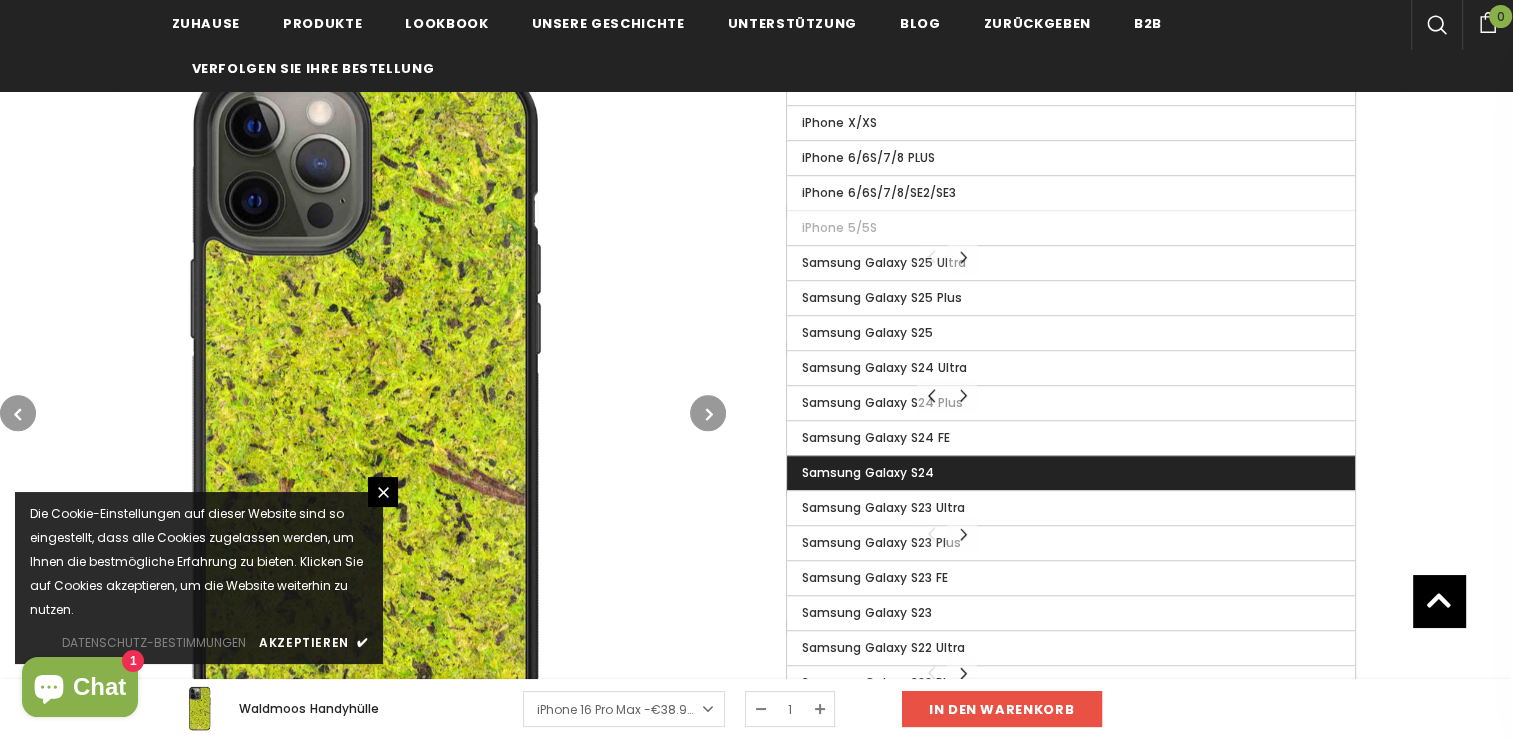 click on "Samsung Galaxy S24" at bounding box center [868, 472] 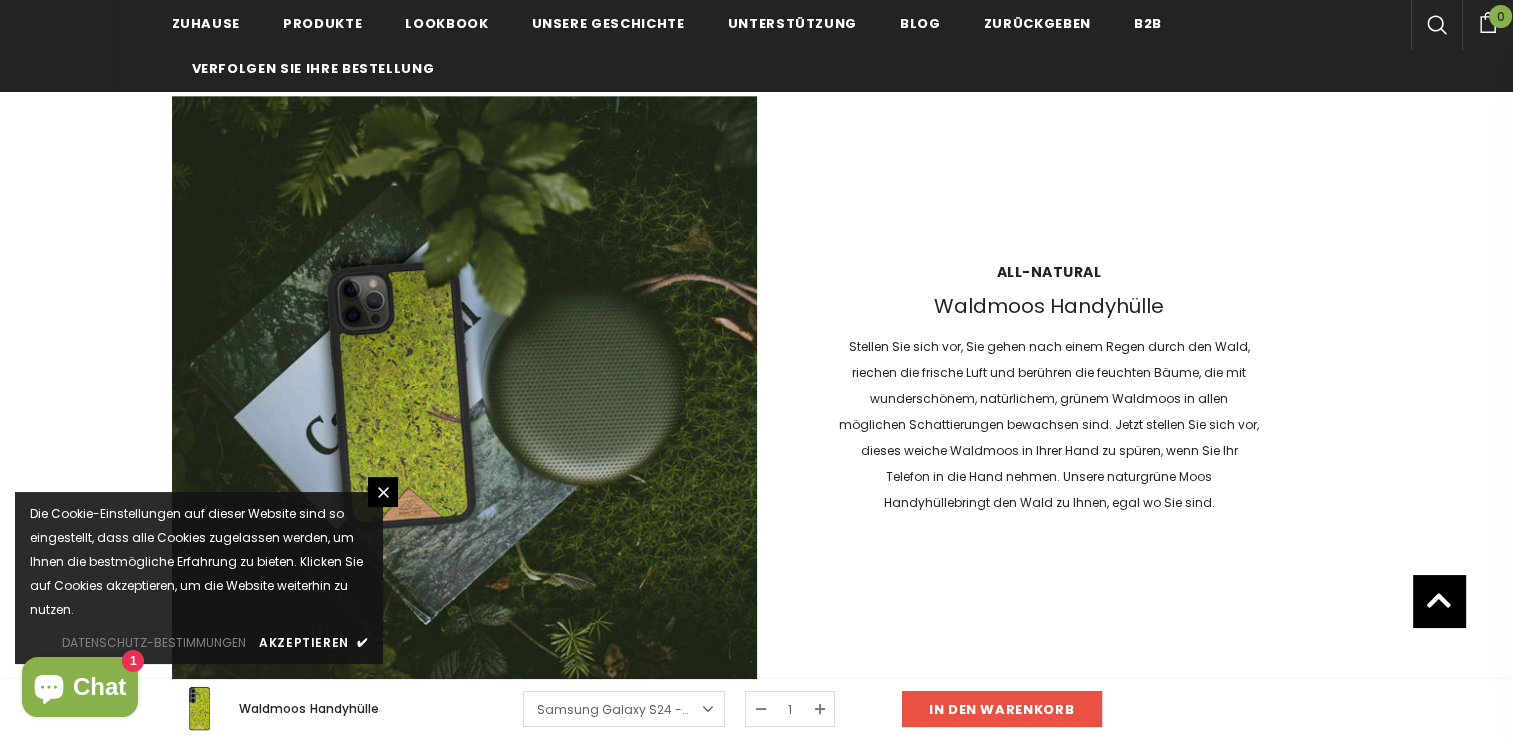 scroll, scrollTop: 2500, scrollLeft: 0, axis: vertical 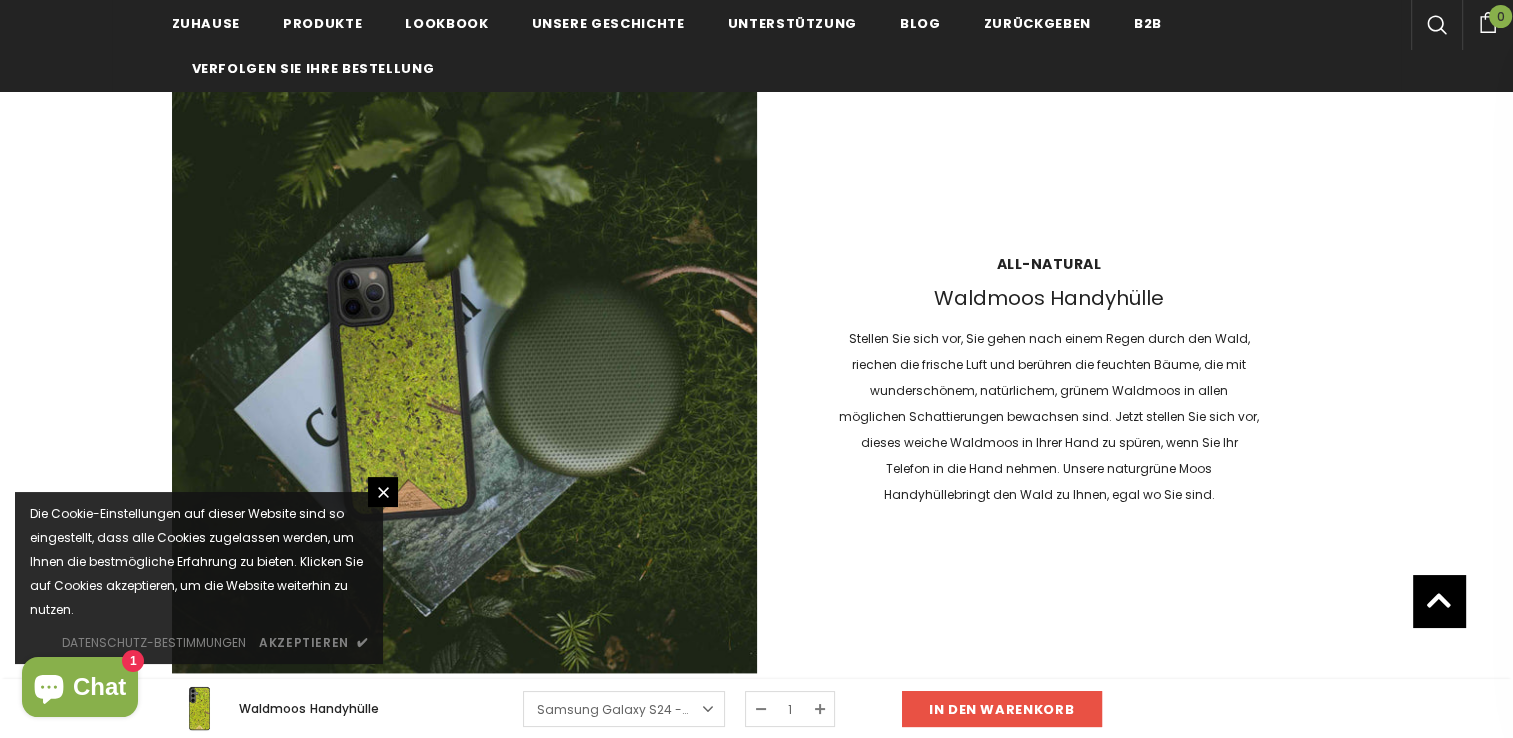 click on "akzeptieren" at bounding box center [304, 642] 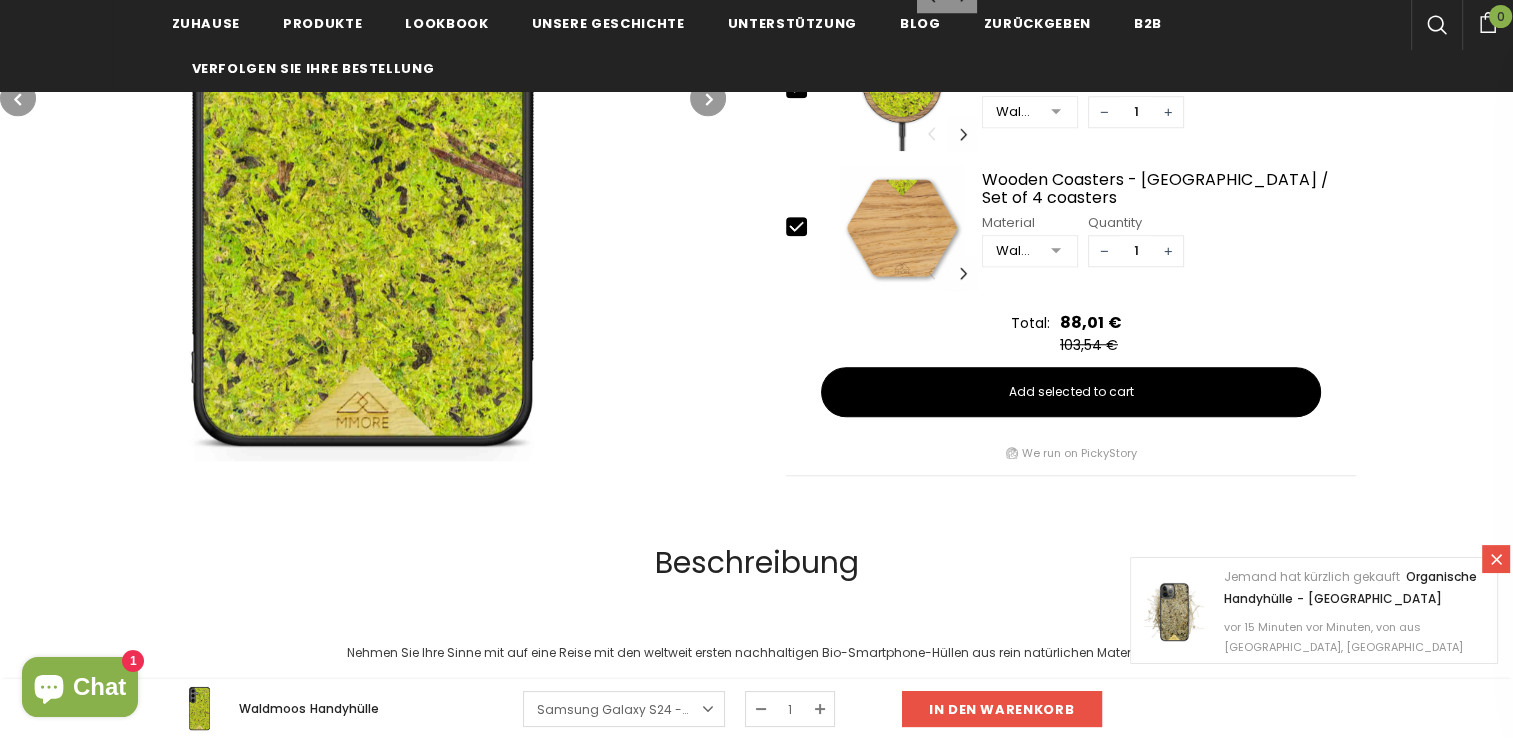 scroll, scrollTop: 1100, scrollLeft: 0, axis: vertical 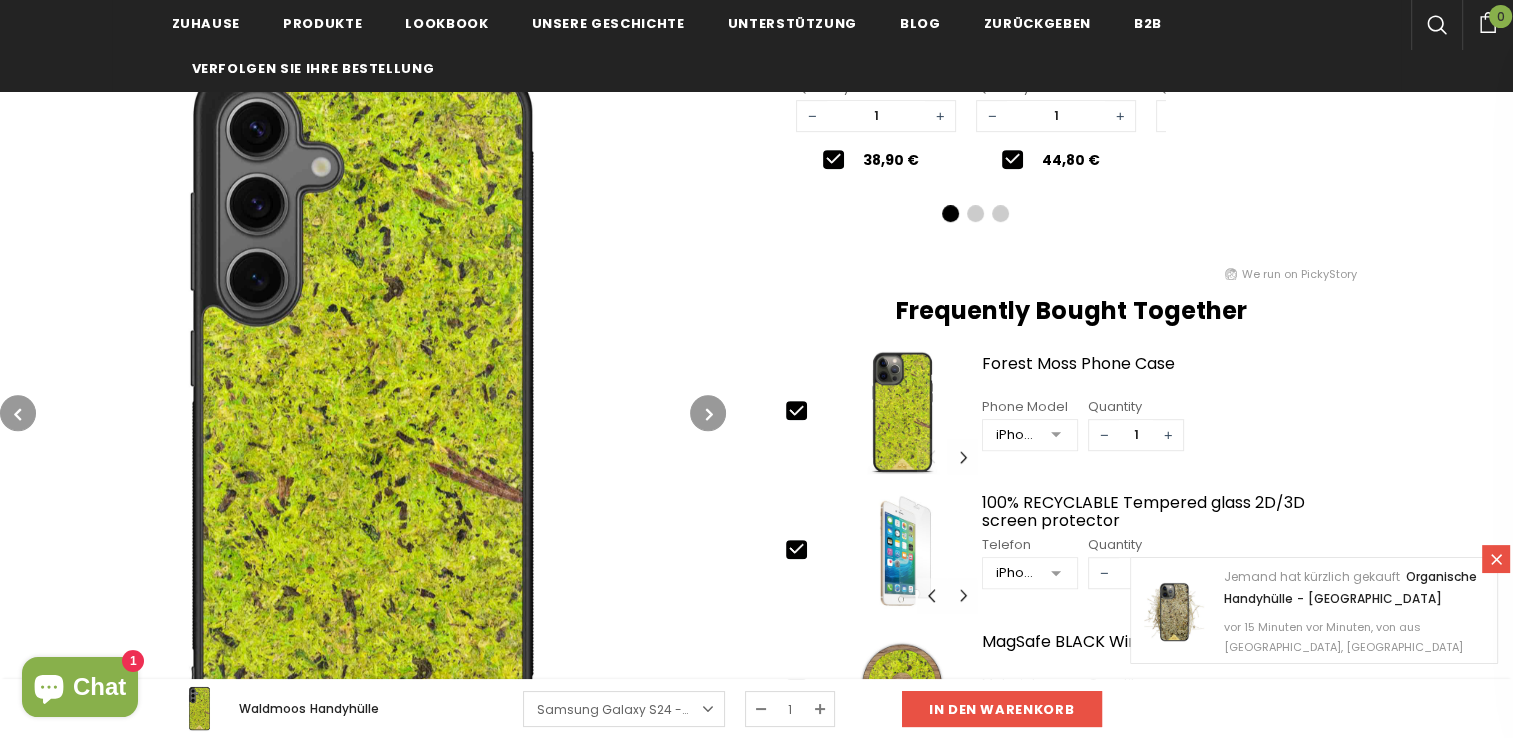 click at bounding box center (708, 413) 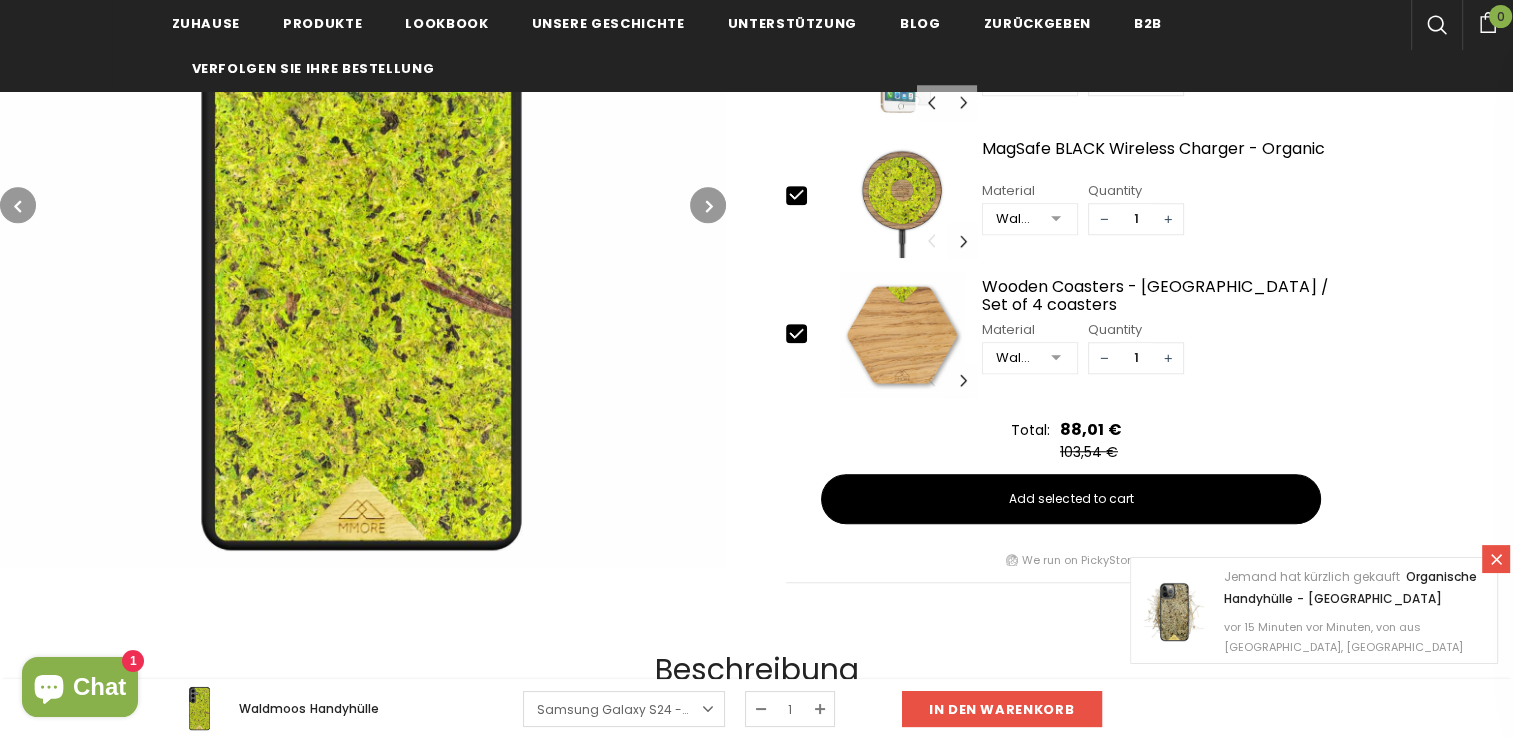 scroll, scrollTop: 1400, scrollLeft: 0, axis: vertical 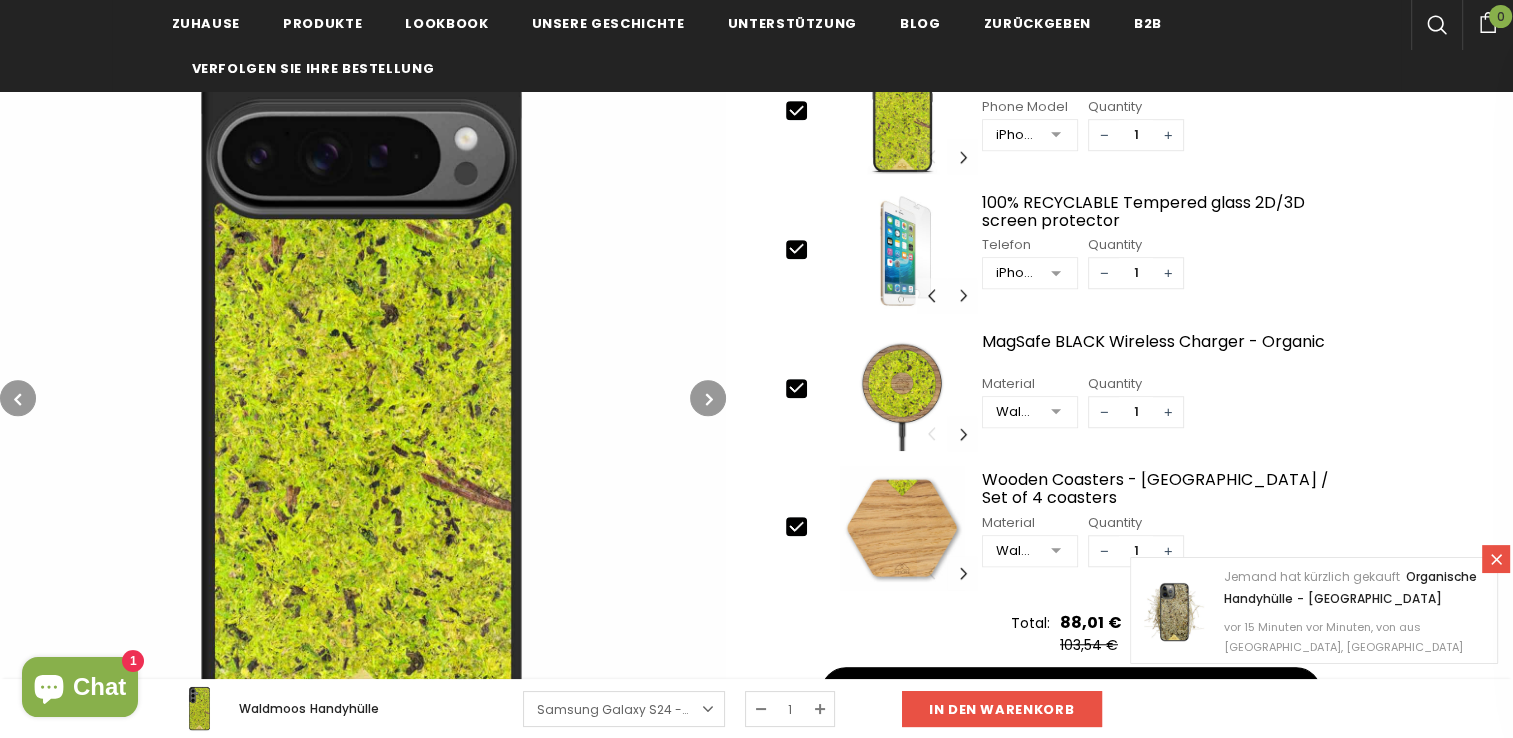 click at bounding box center [708, 398] 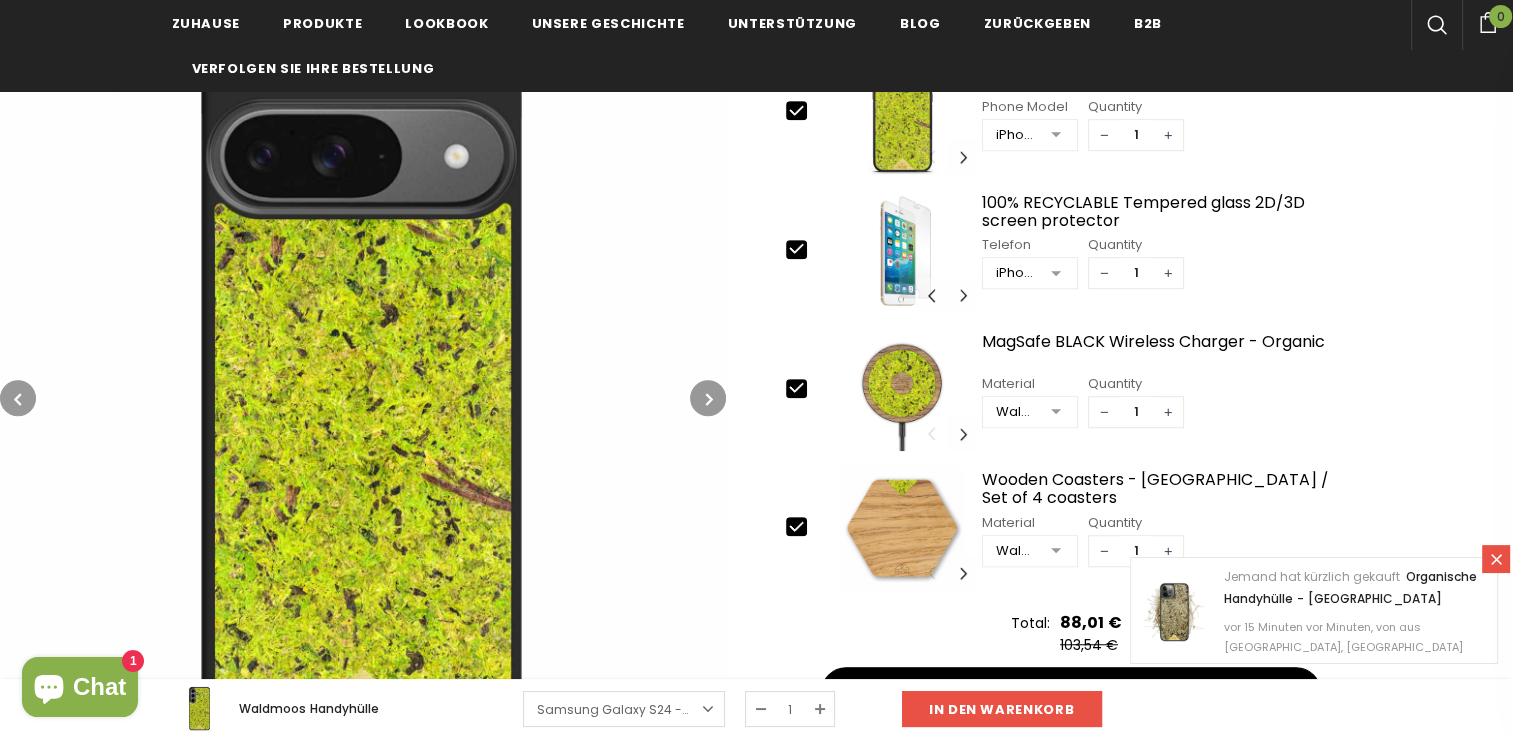 click at bounding box center [708, 398] 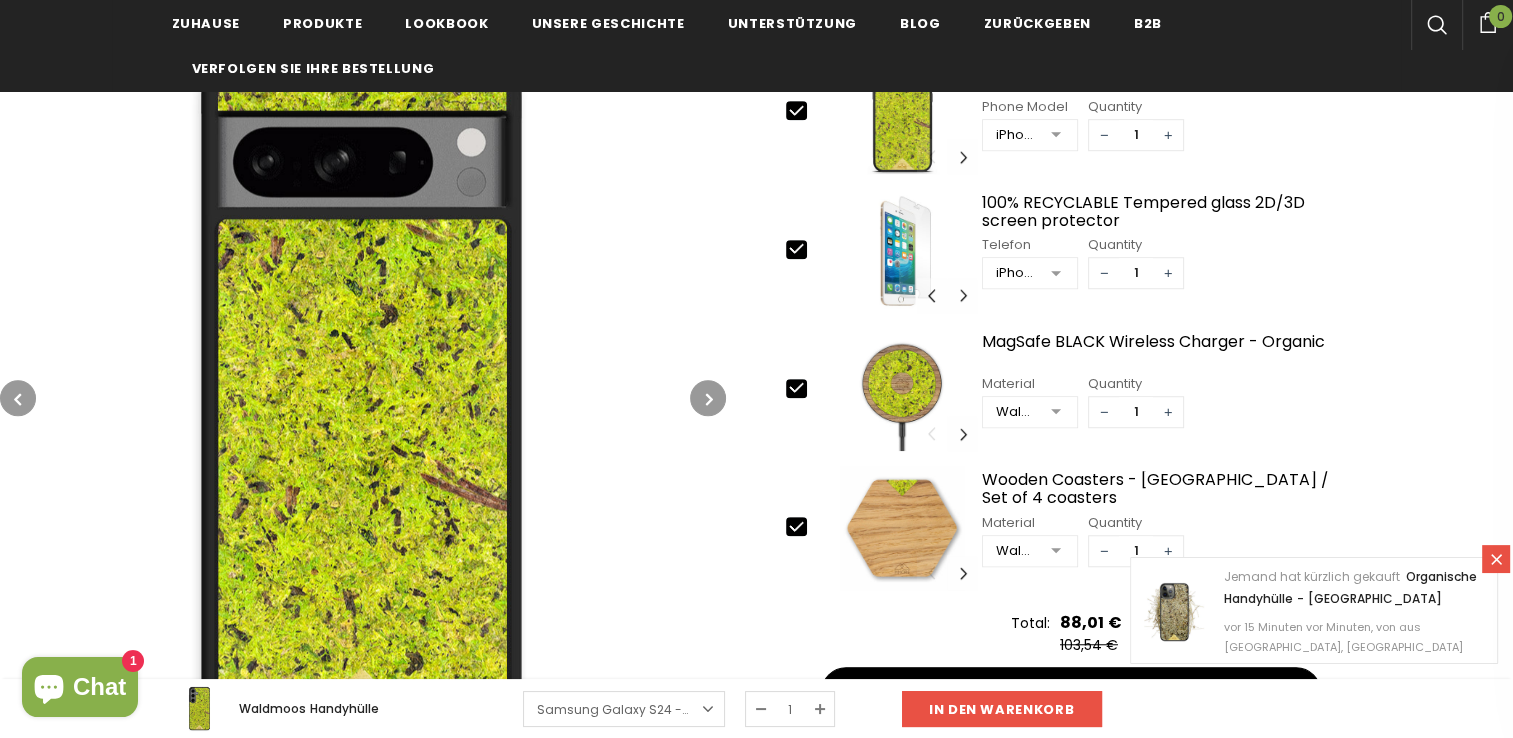 click at bounding box center [708, 398] 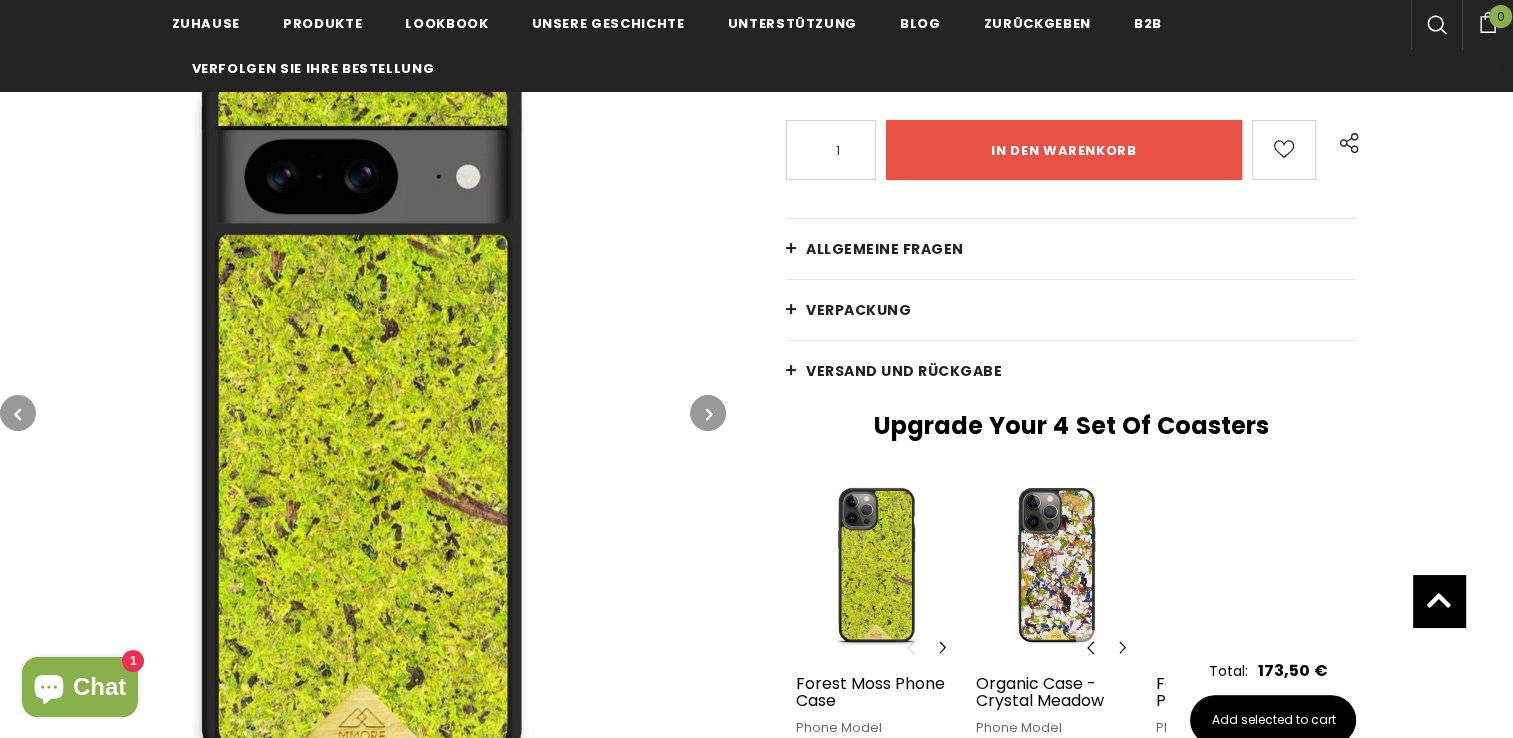 scroll, scrollTop: 0, scrollLeft: 0, axis: both 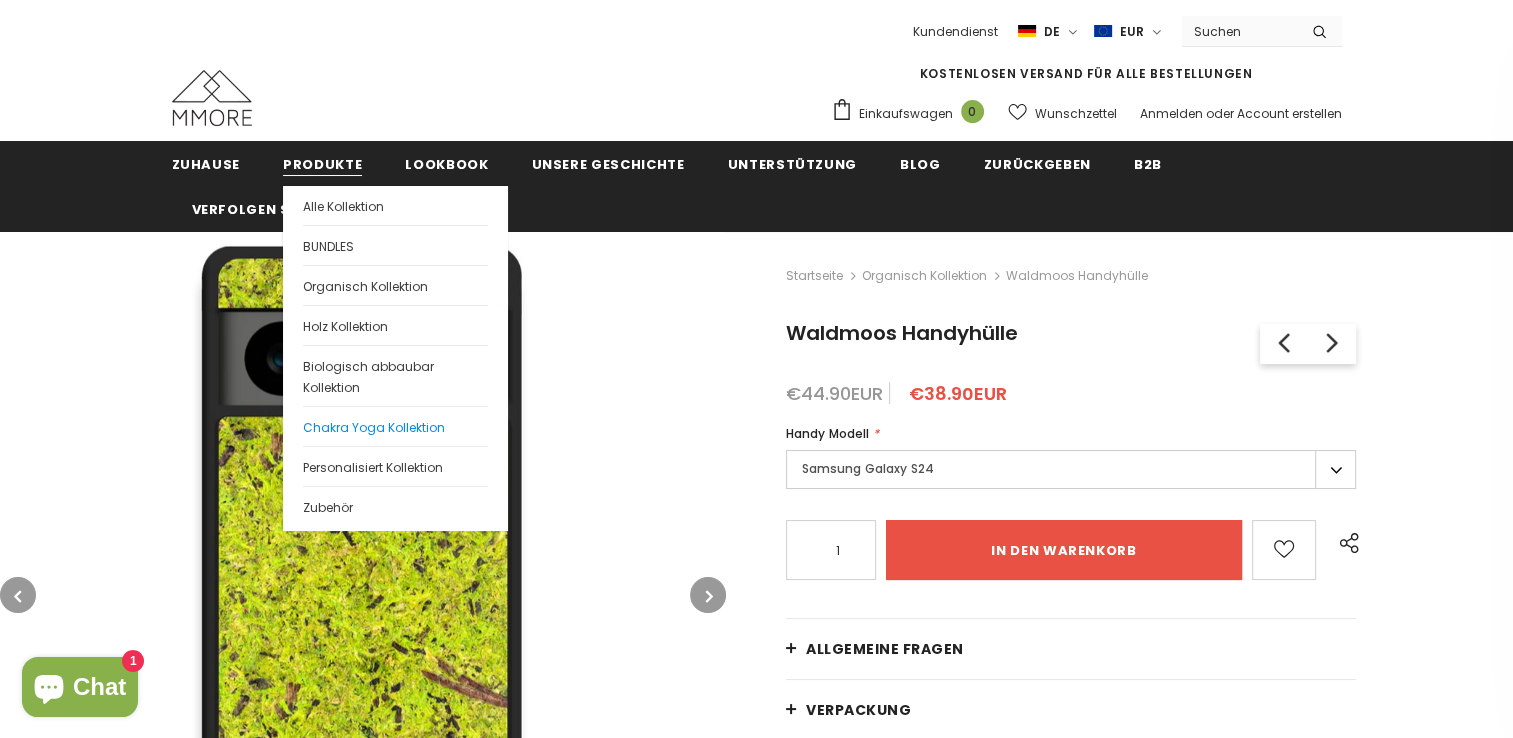 click on "Chakra Yoga Kollektion" at bounding box center [374, 427] 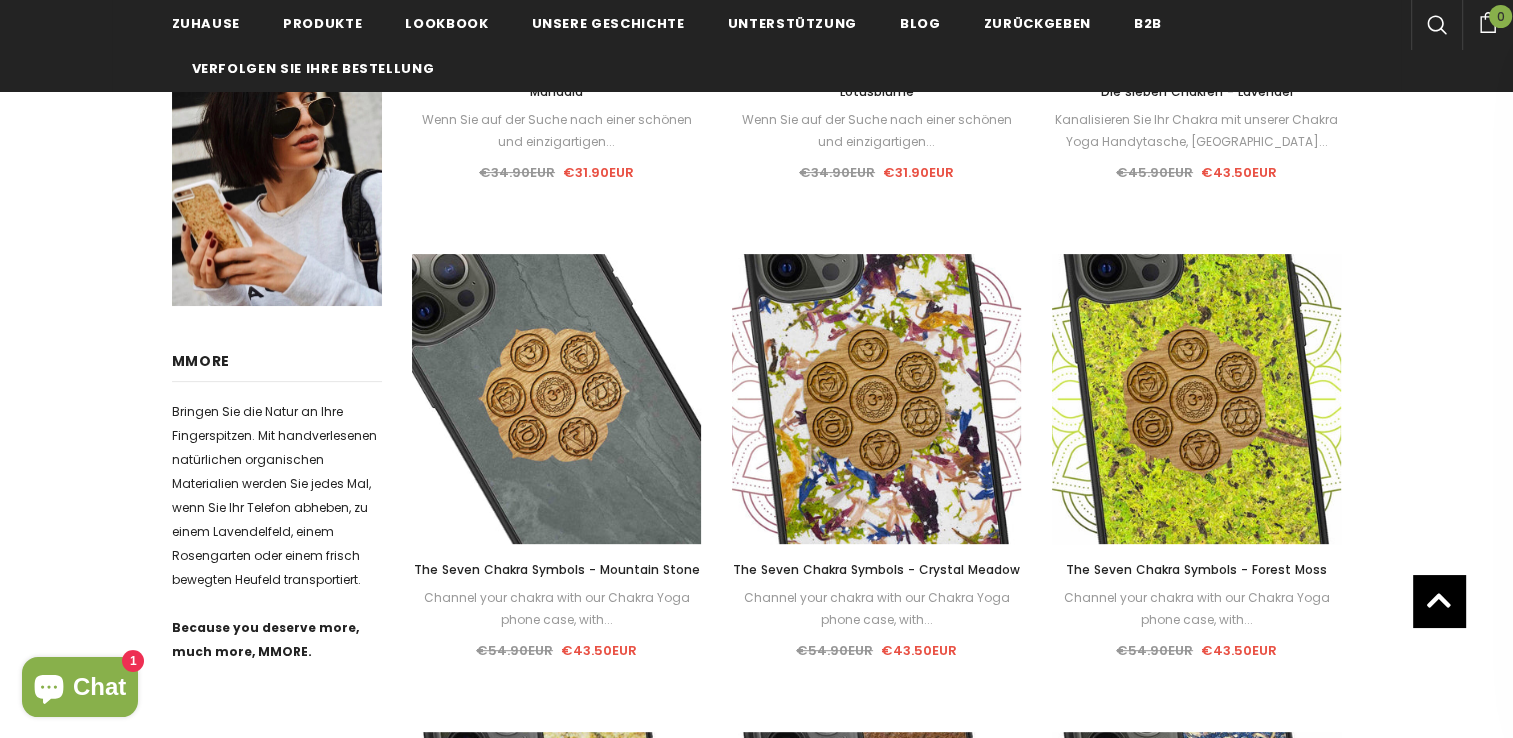 scroll, scrollTop: 700, scrollLeft: 0, axis: vertical 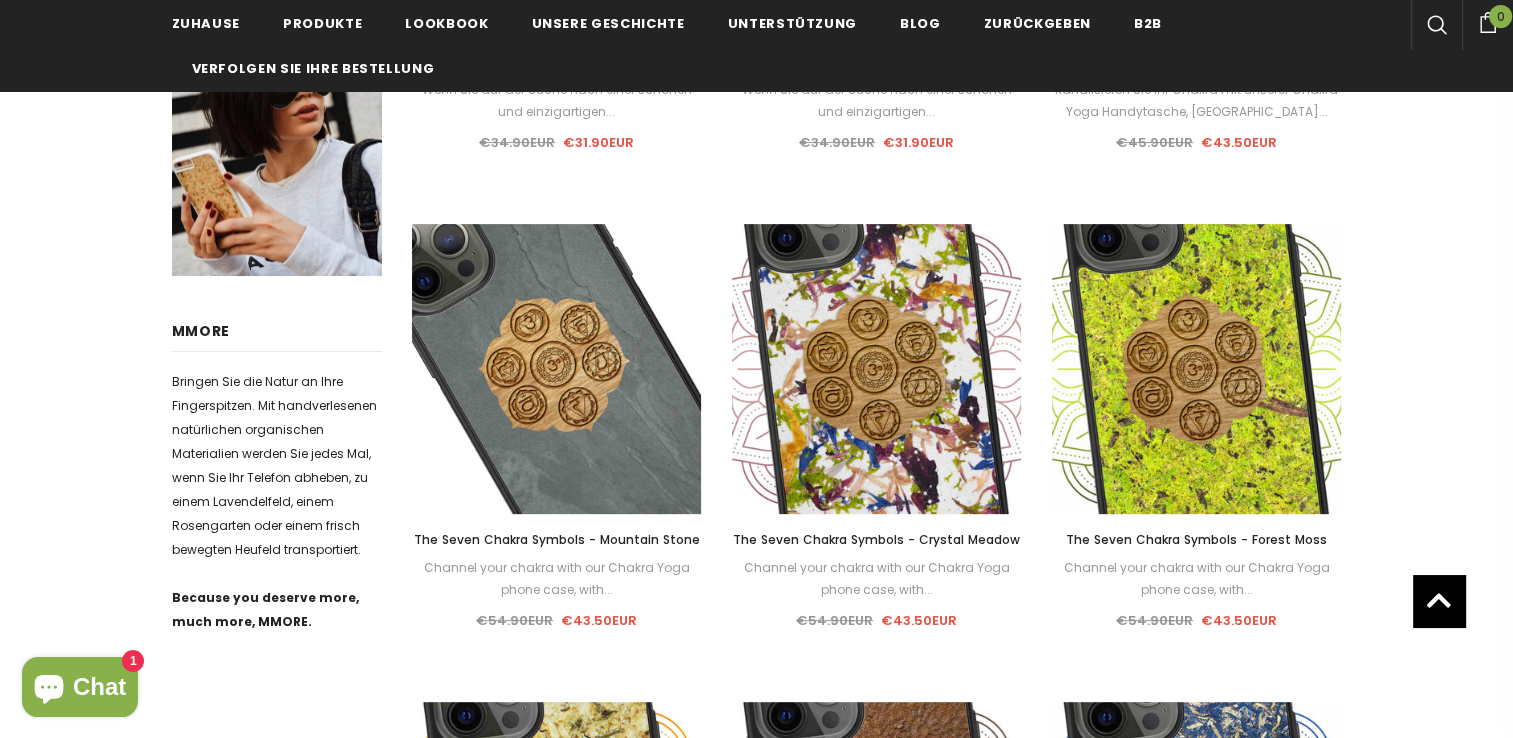 click on "The Seven Chakra Symbols - Crystal Meadow" at bounding box center (876, 539) 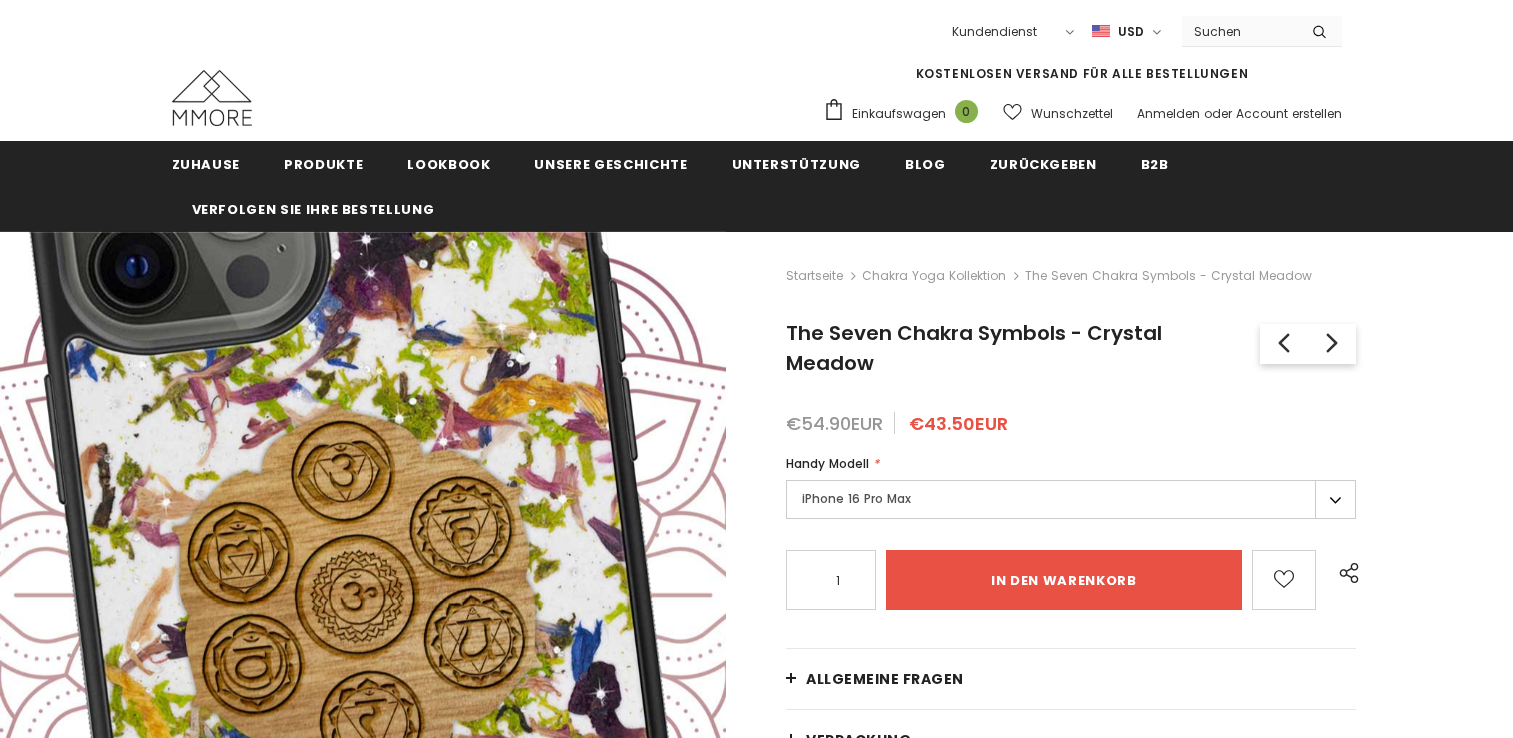 scroll, scrollTop: 0, scrollLeft: 0, axis: both 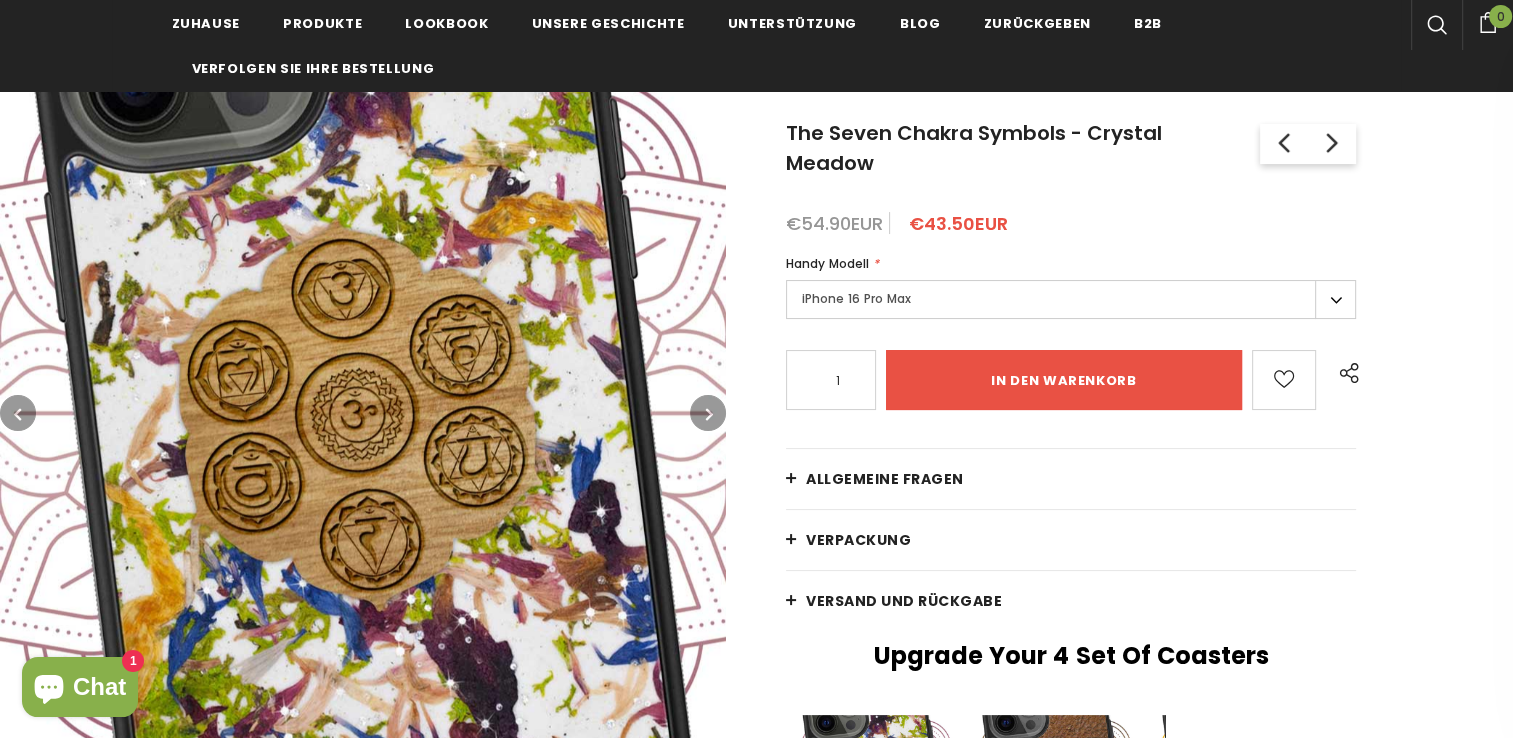 click on "iPhone 16 Pro Max" at bounding box center (1071, 299) 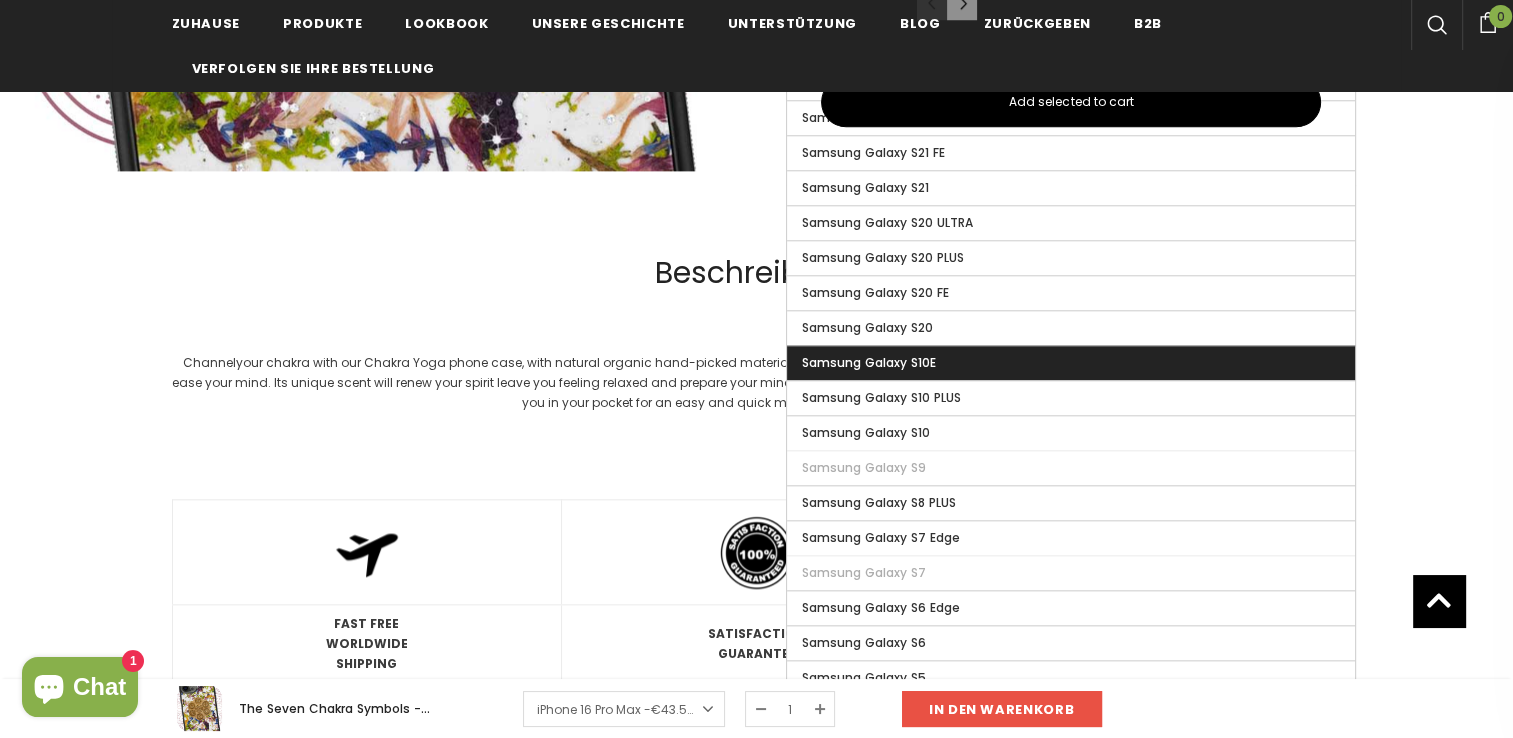 scroll, scrollTop: 1600, scrollLeft: 0, axis: vertical 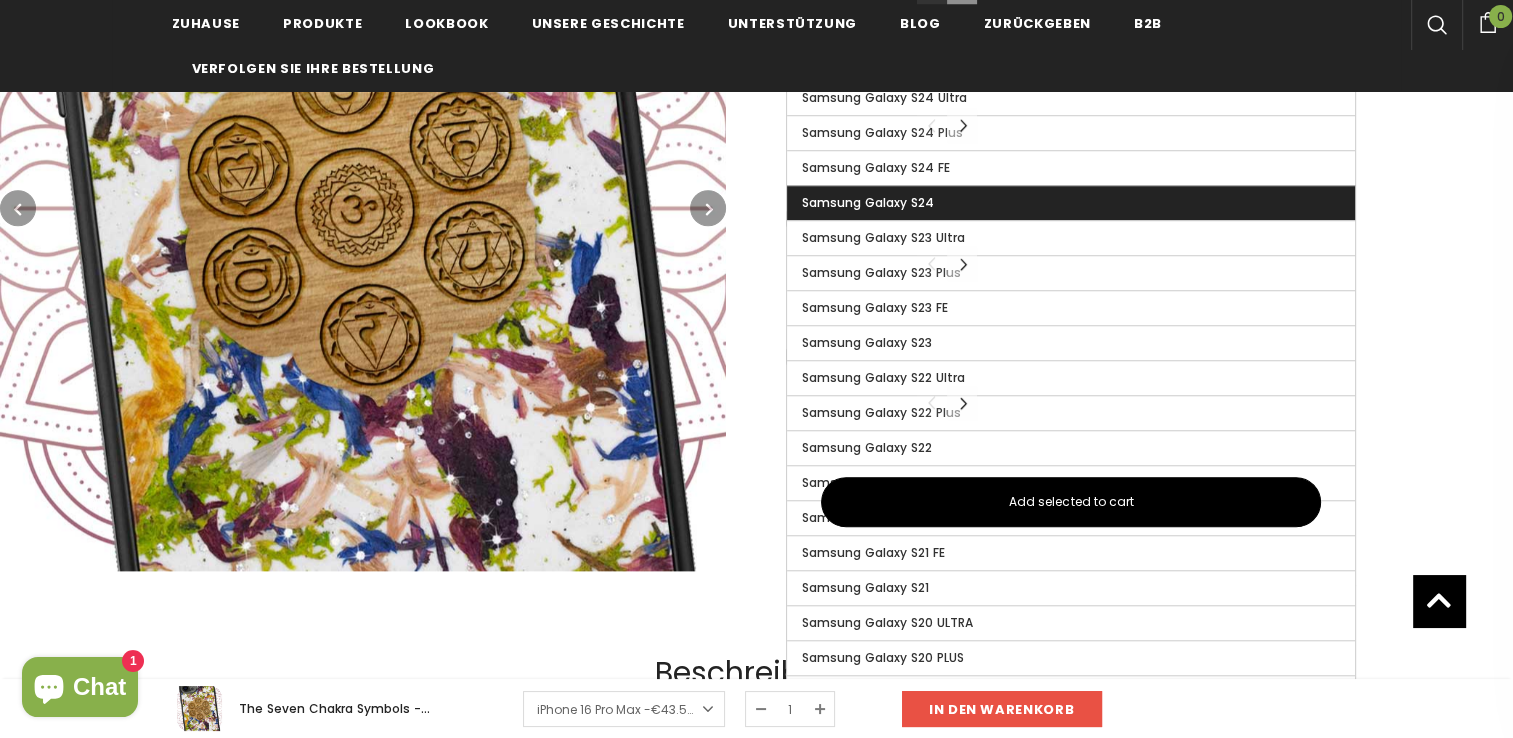 click on "Samsung Galaxy S24" at bounding box center [868, 202] 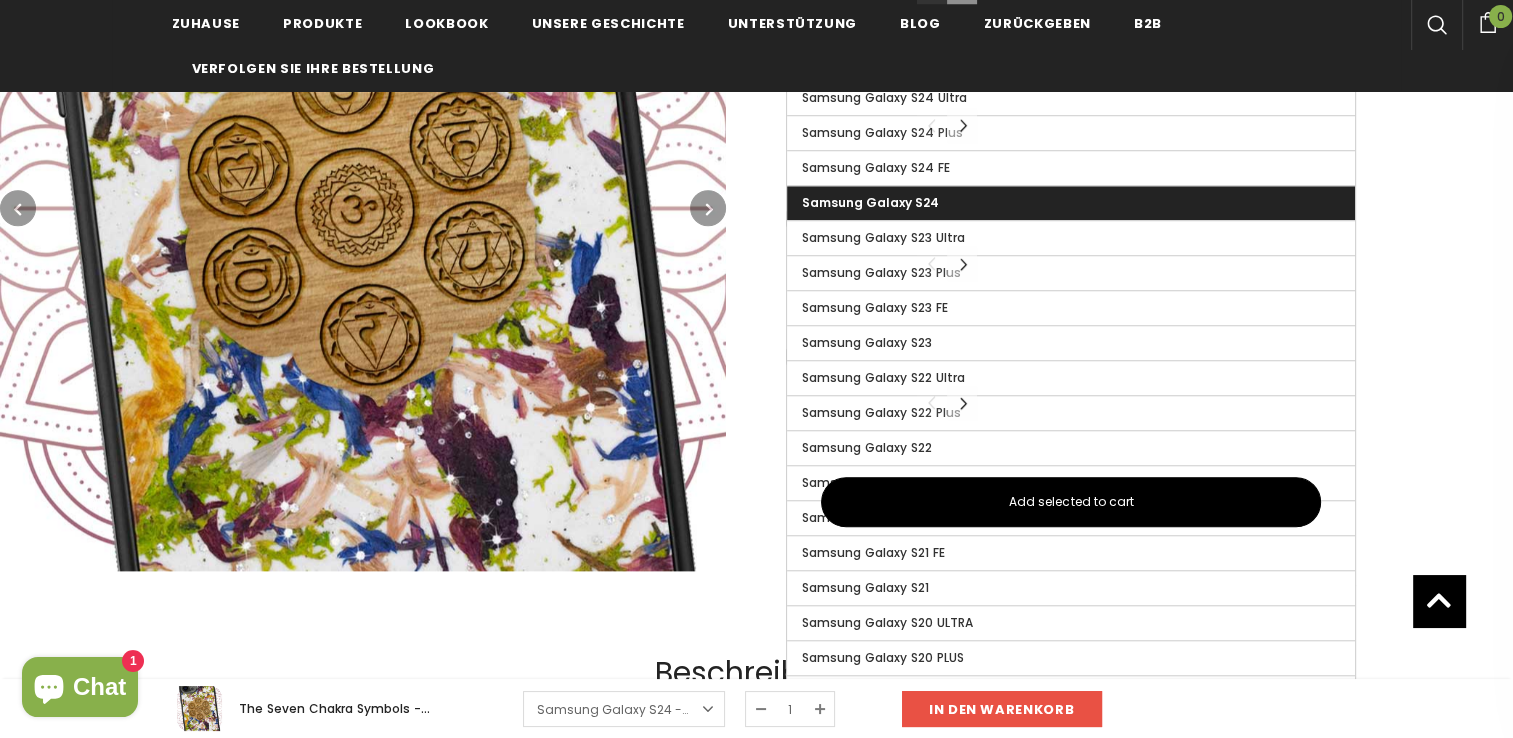 click on "Samsung Galaxy S24" at bounding box center [870, 202] 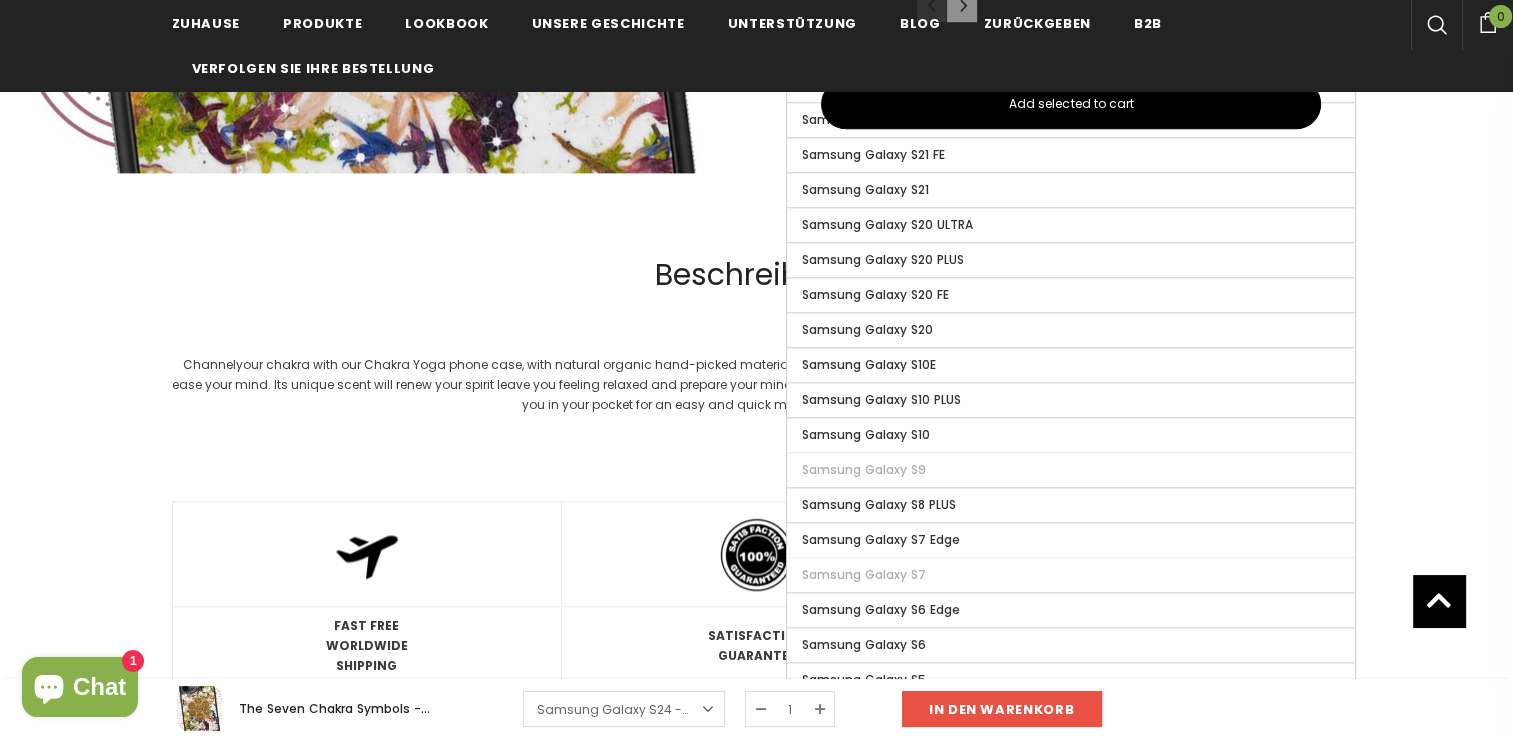 scroll, scrollTop: 2000, scrollLeft: 0, axis: vertical 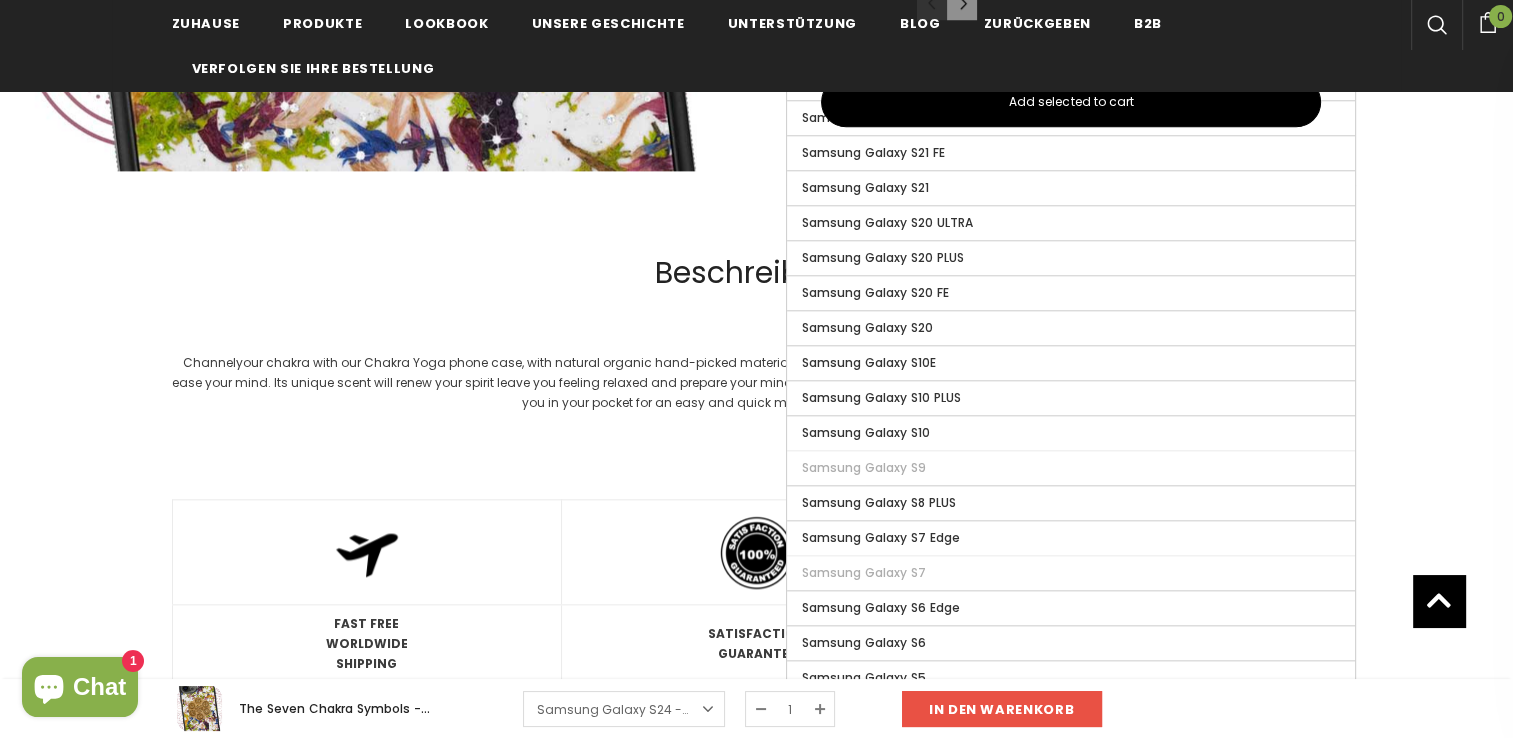 click on "Beschreibung" at bounding box center (757, 273) 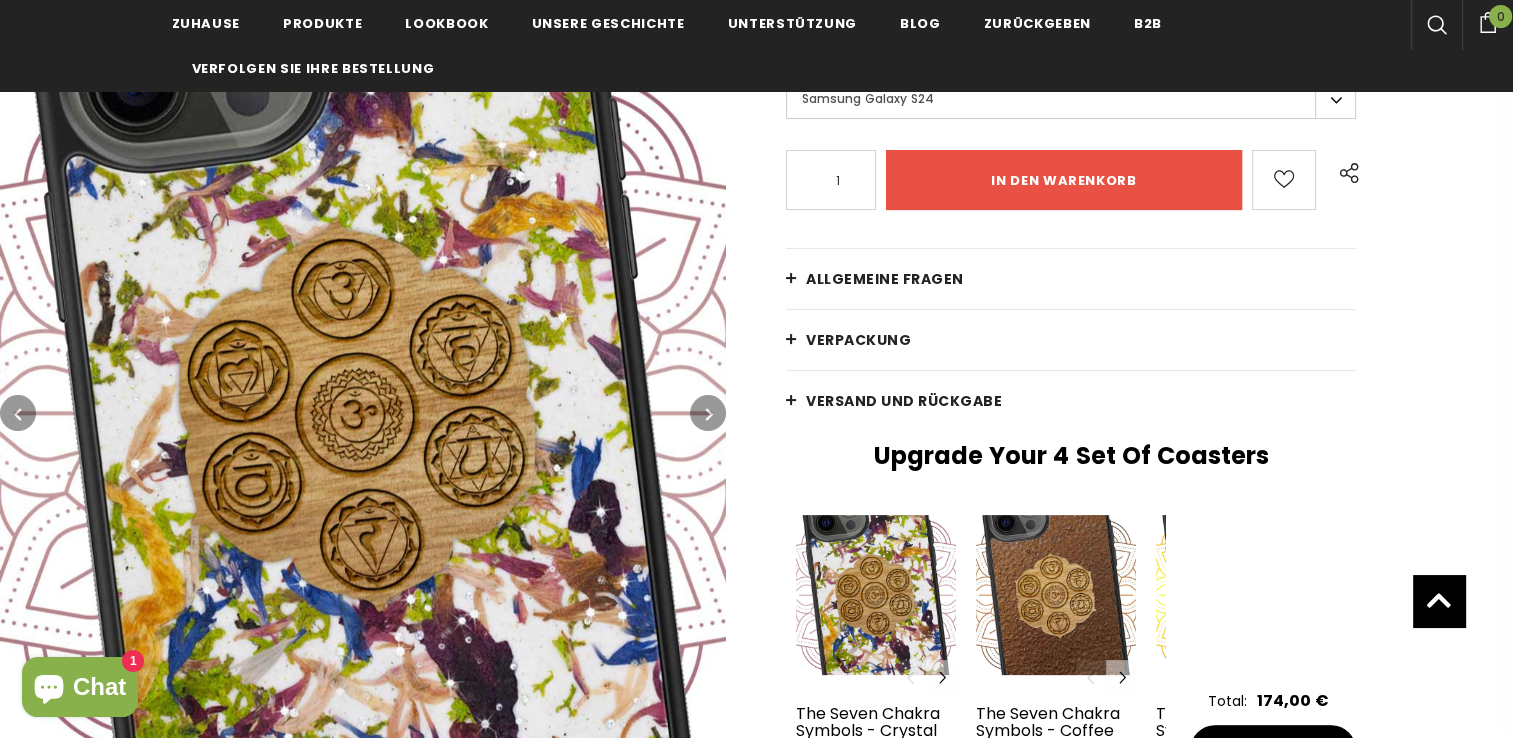 scroll, scrollTop: 0, scrollLeft: 0, axis: both 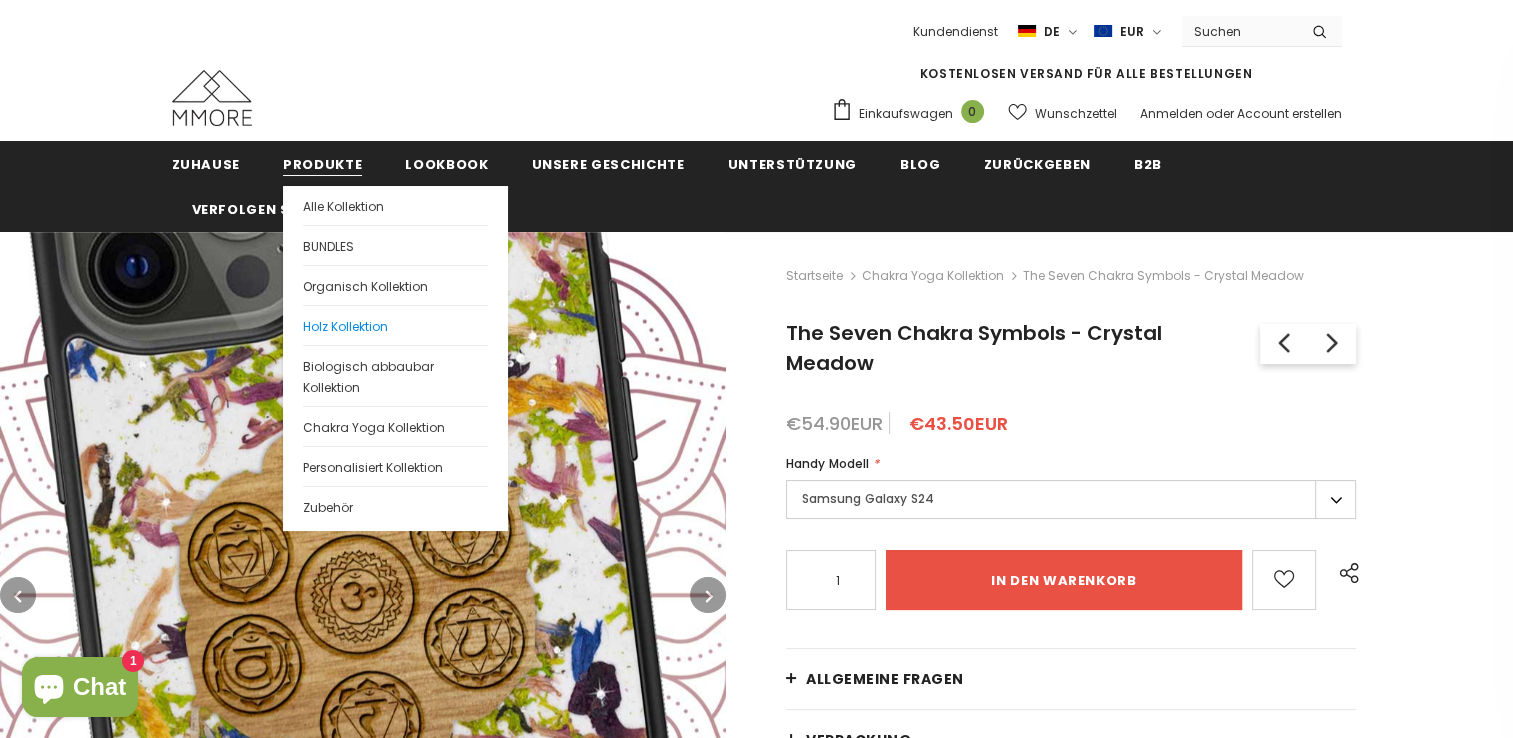 click on "Holz Kollektion" at bounding box center [345, 326] 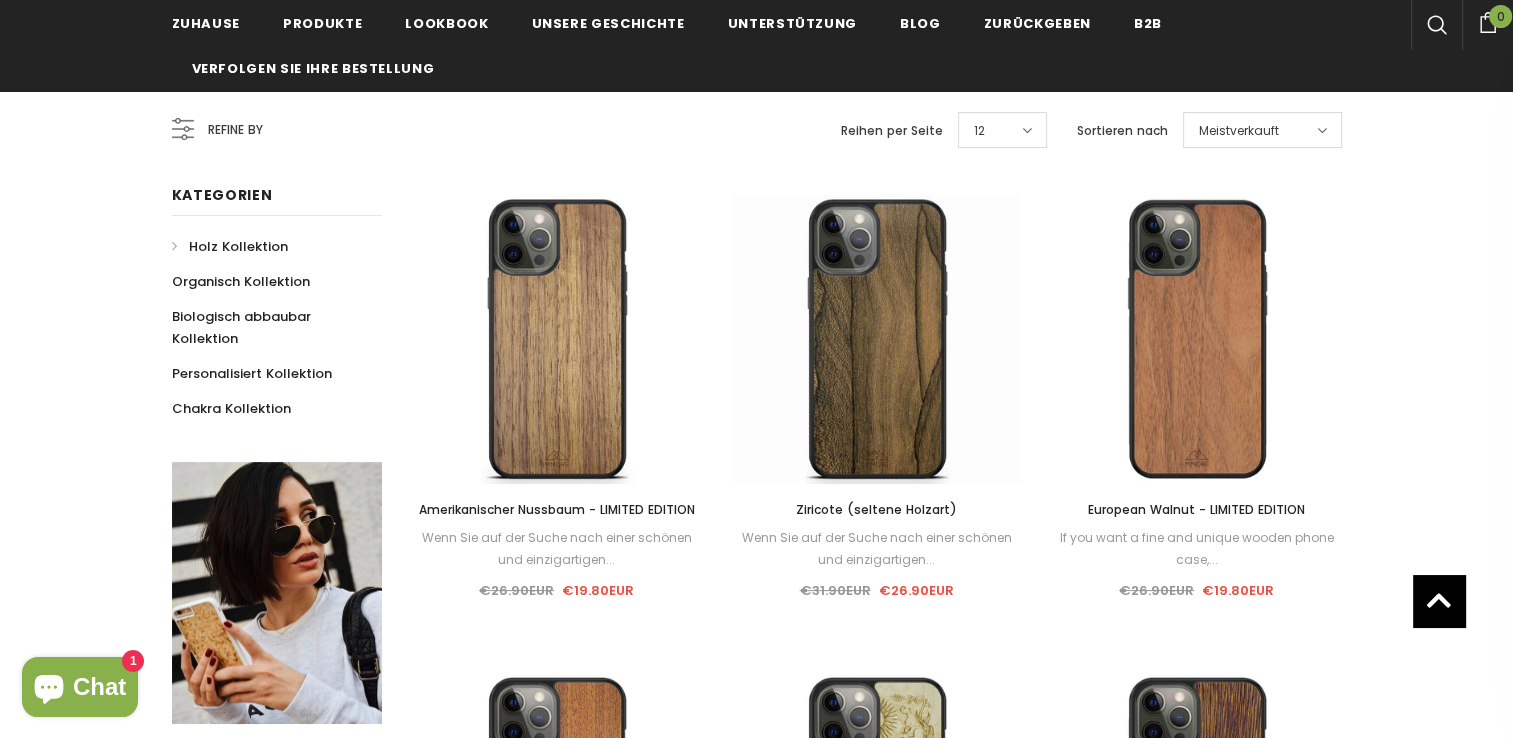 scroll, scrollTop: 100, scrollLeft: 0, axis: vertical 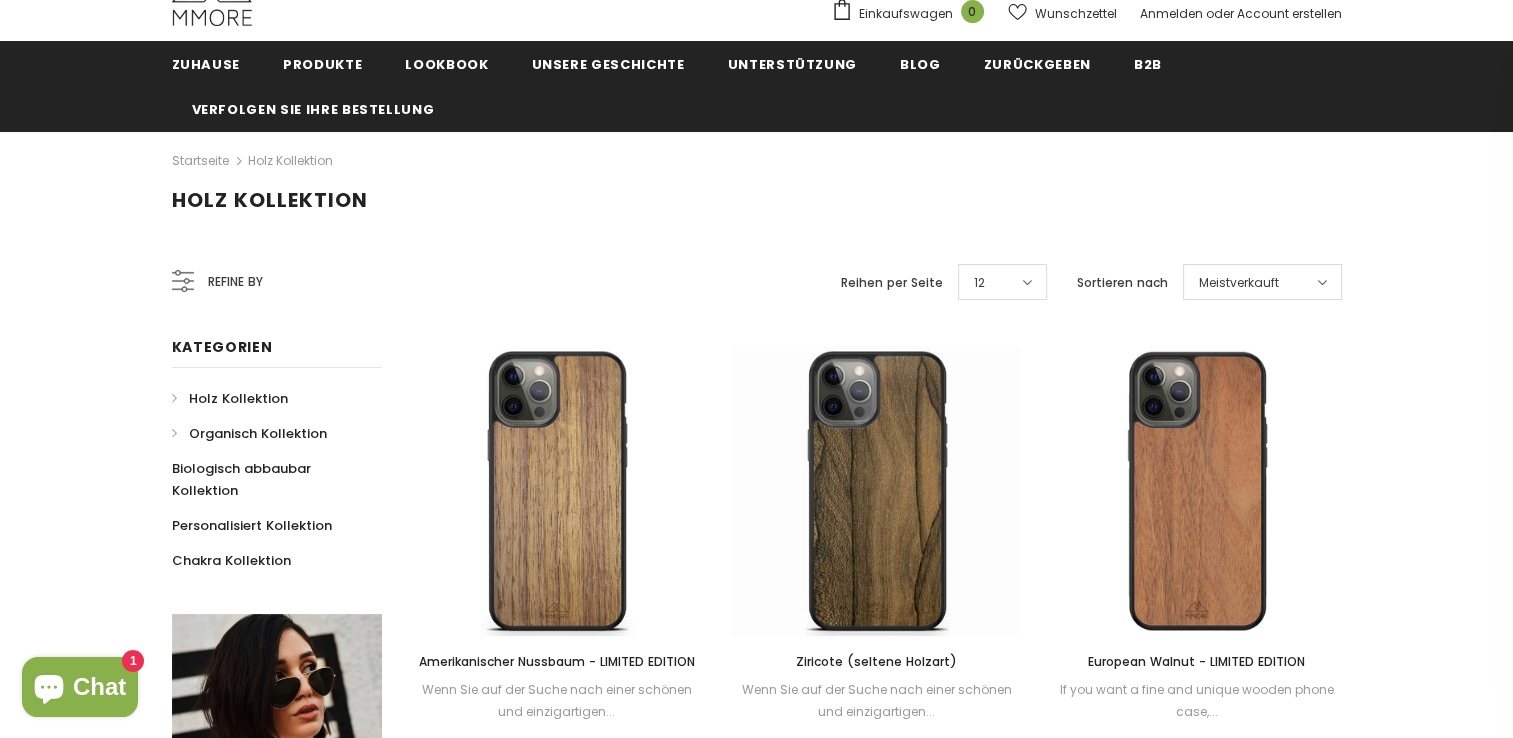click on "Organisch Kollektion" at bounding box center [258, 433] 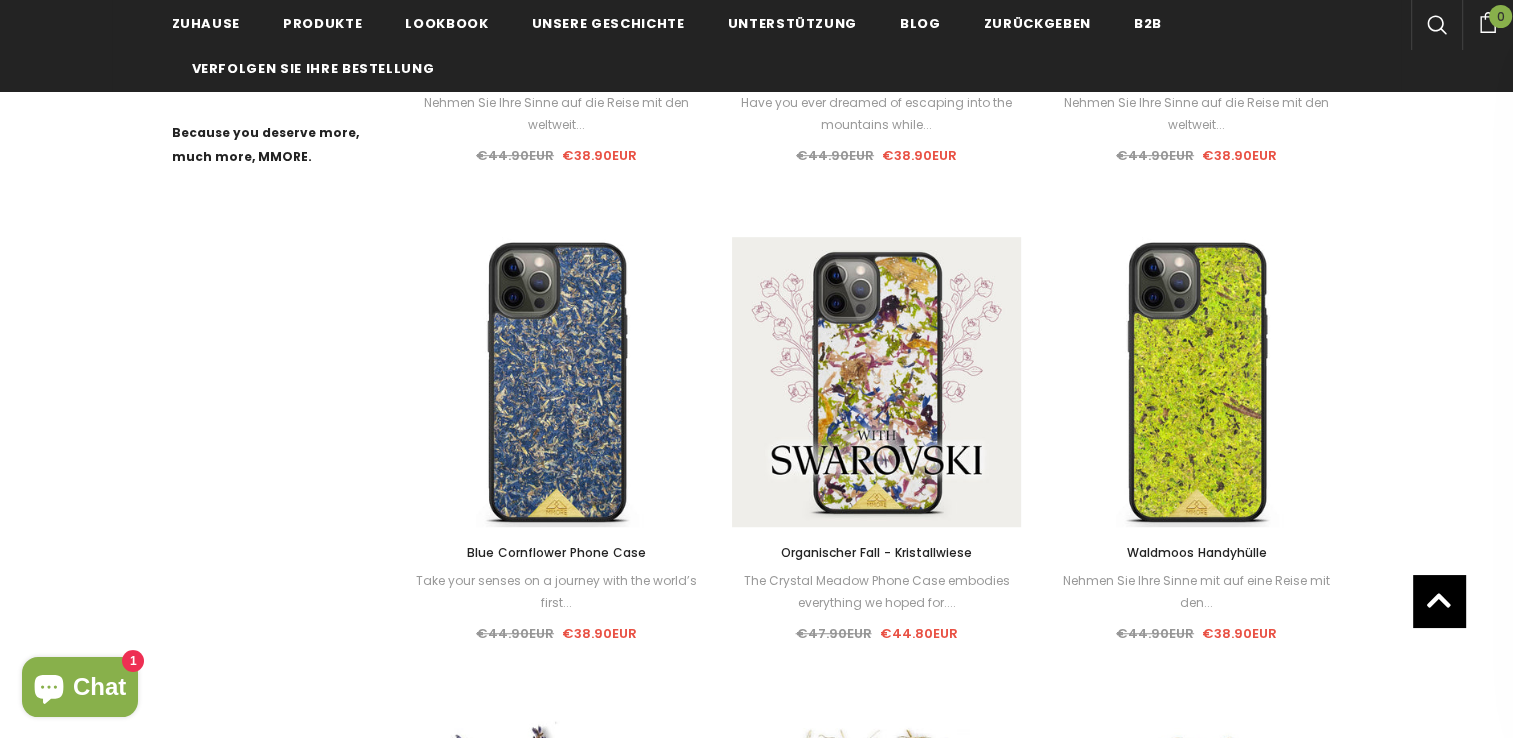 scroll, scrollTop: 1200, scrollLeft: 0, axis: vertical 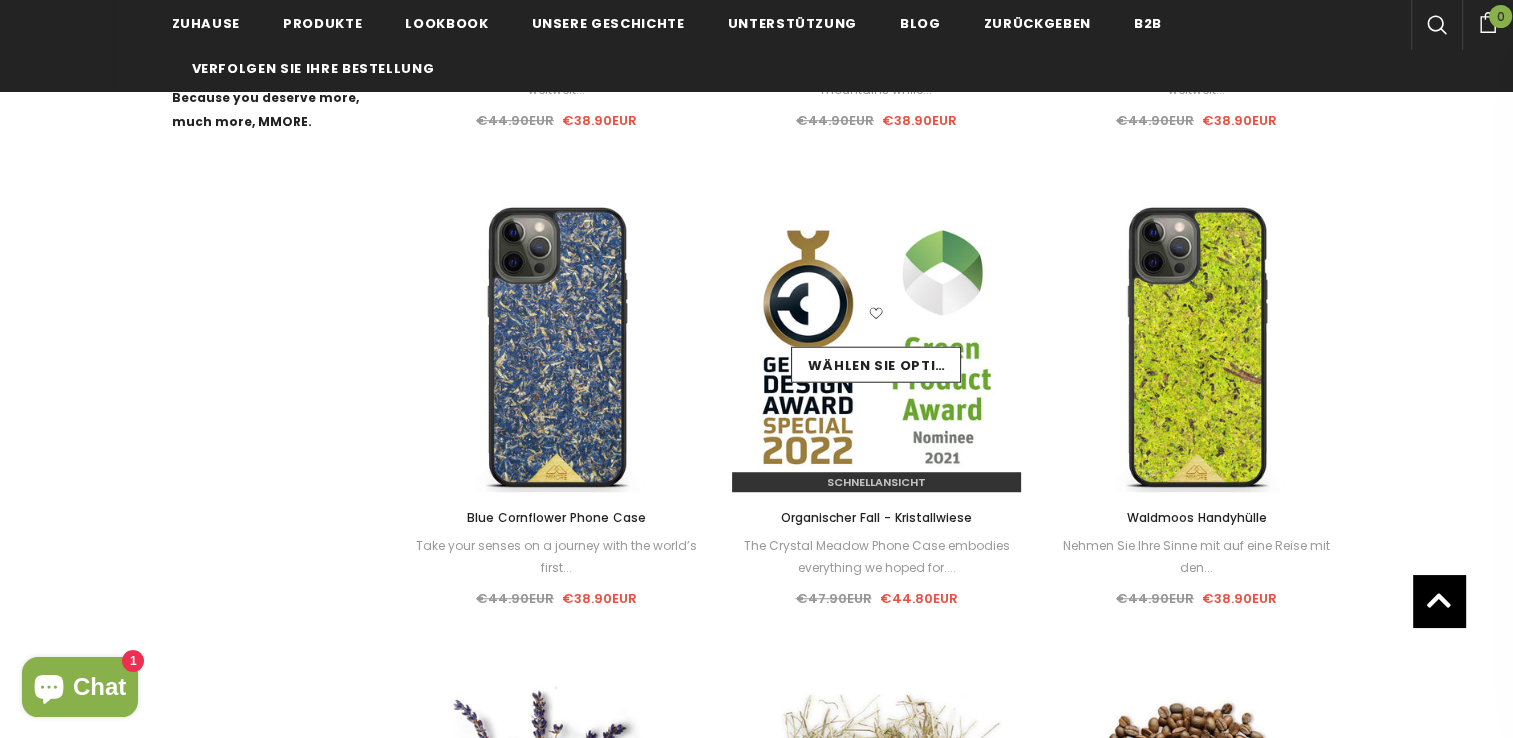 click on "Schnellansicht" at bounding box center (876, 482) 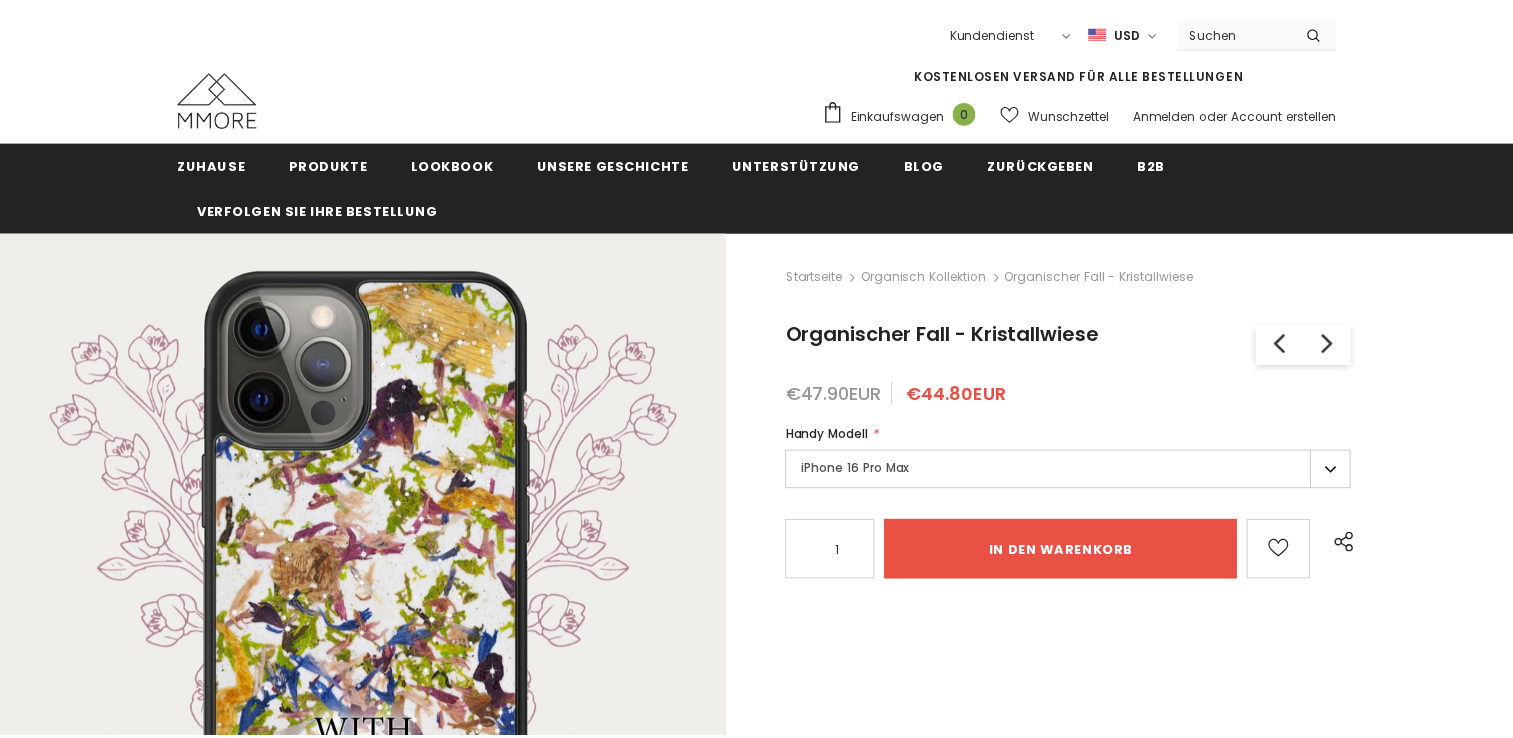 scroll, scrollTop: 0, scrollLeft: 0, axis: both 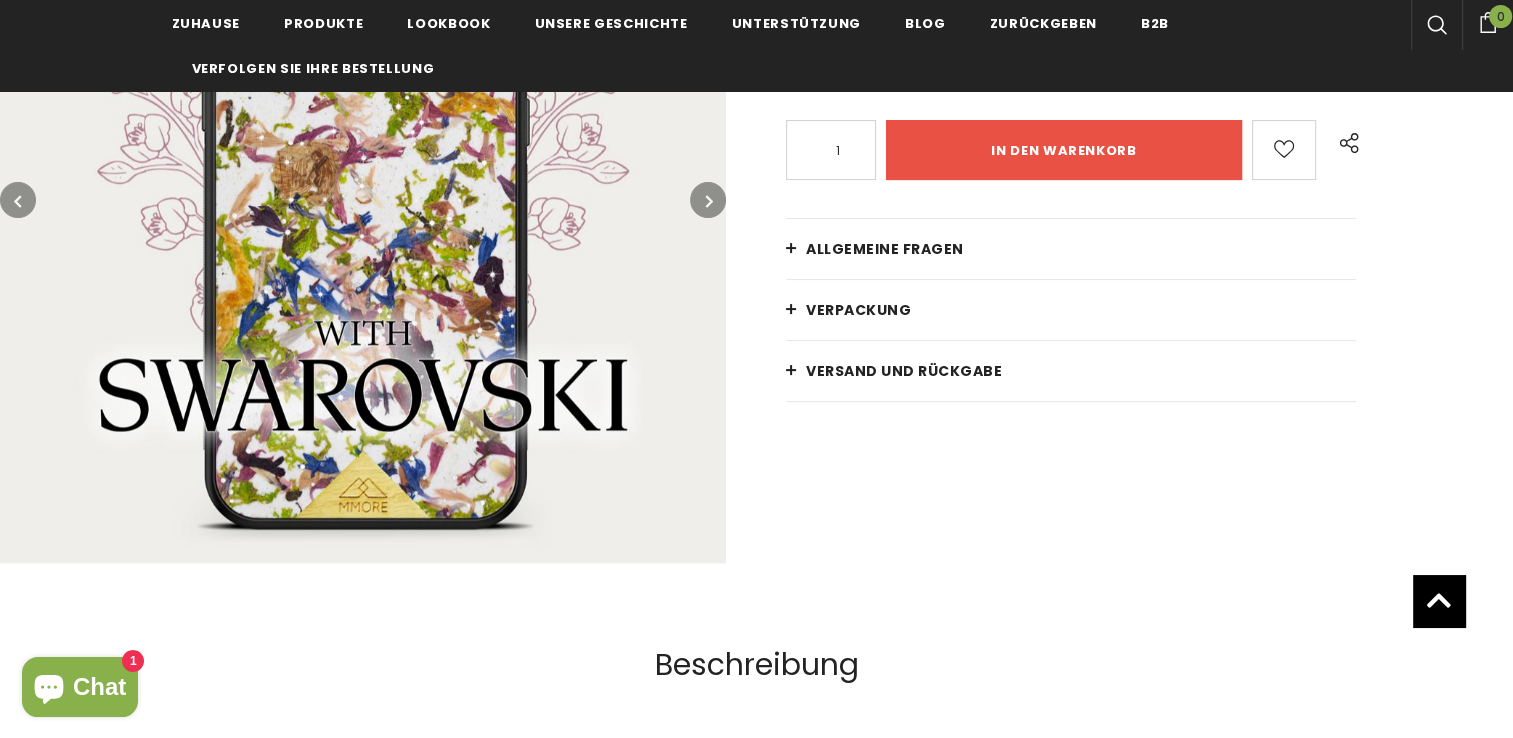 click at bounding box center [363, 200] 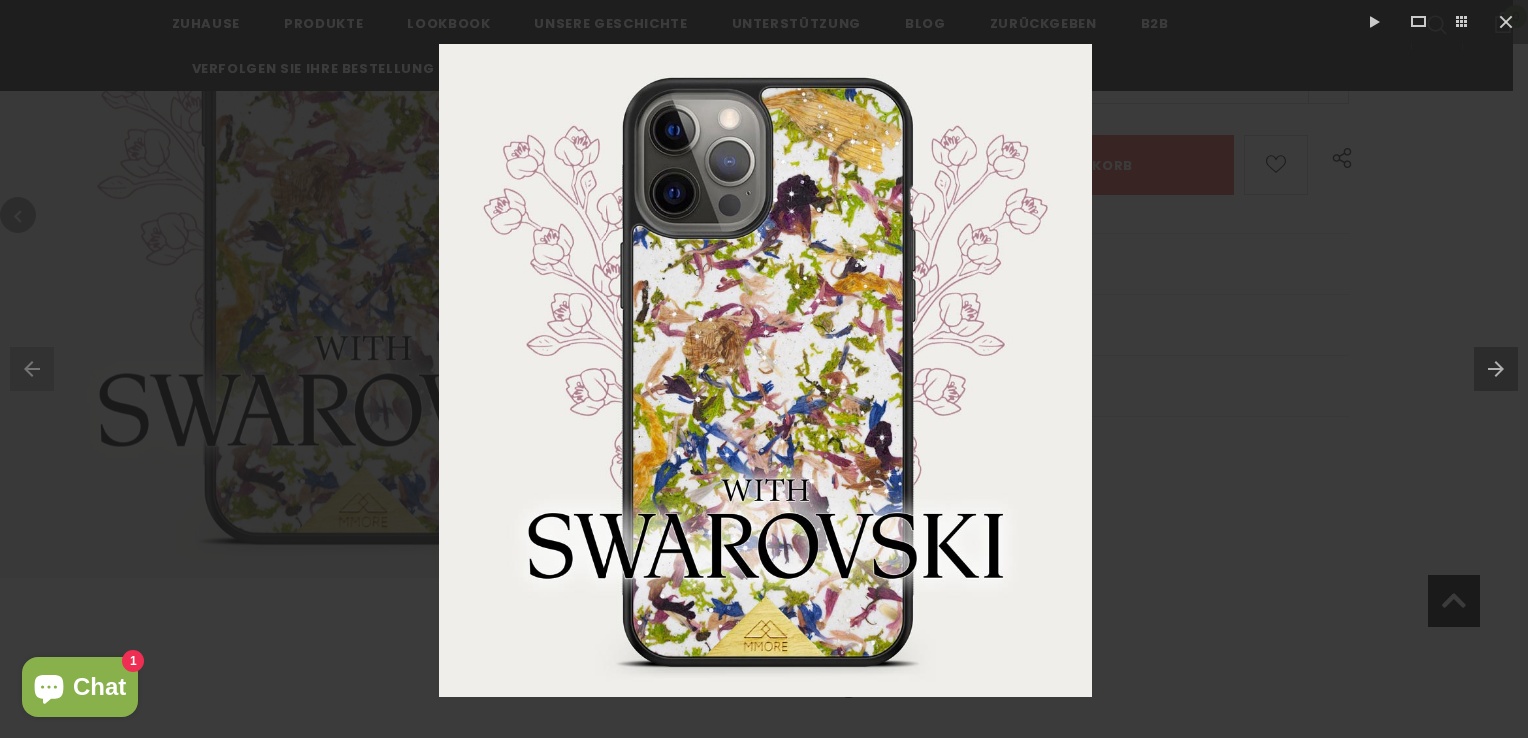 scroll, scrollTop: 300, scrollLeft: 0, axis: vertical 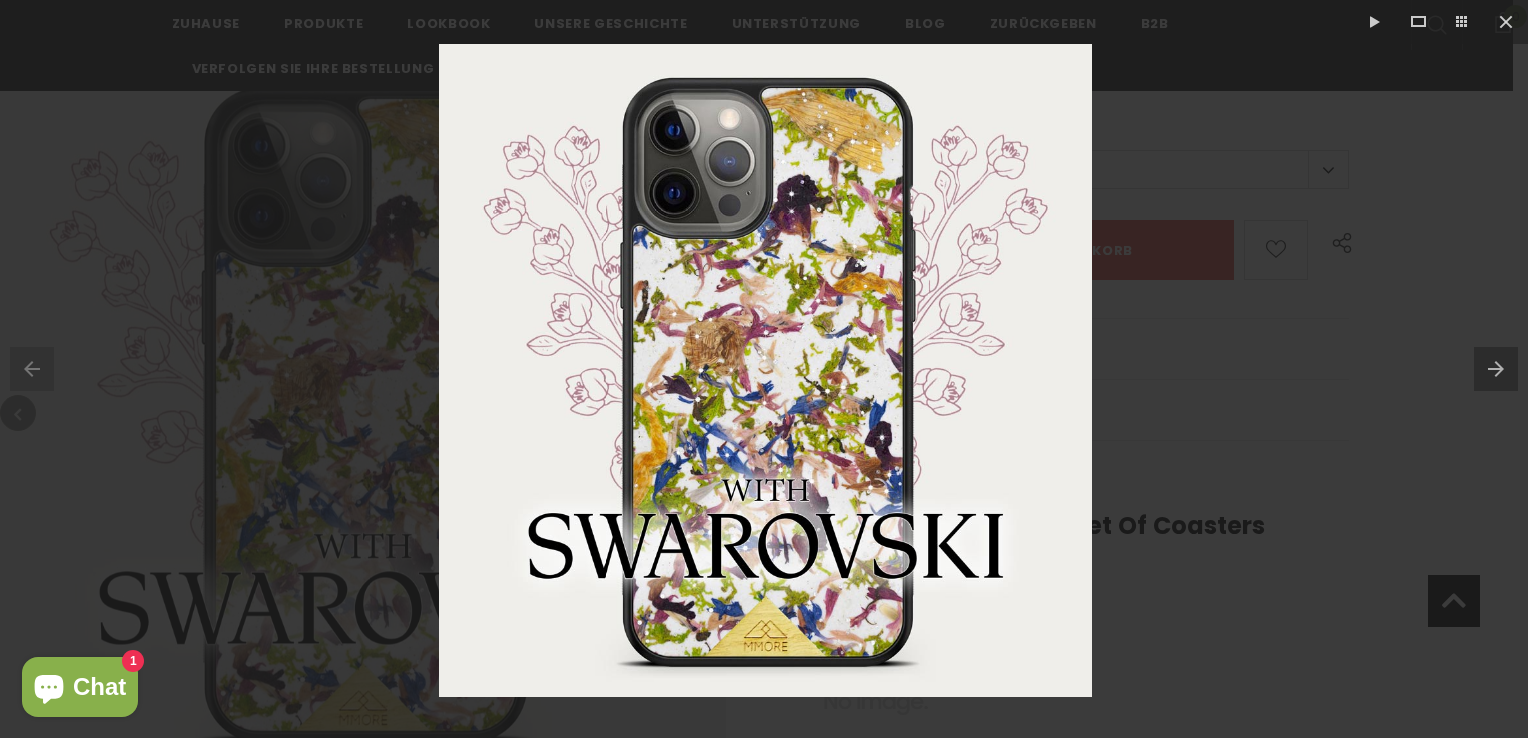type on "0" 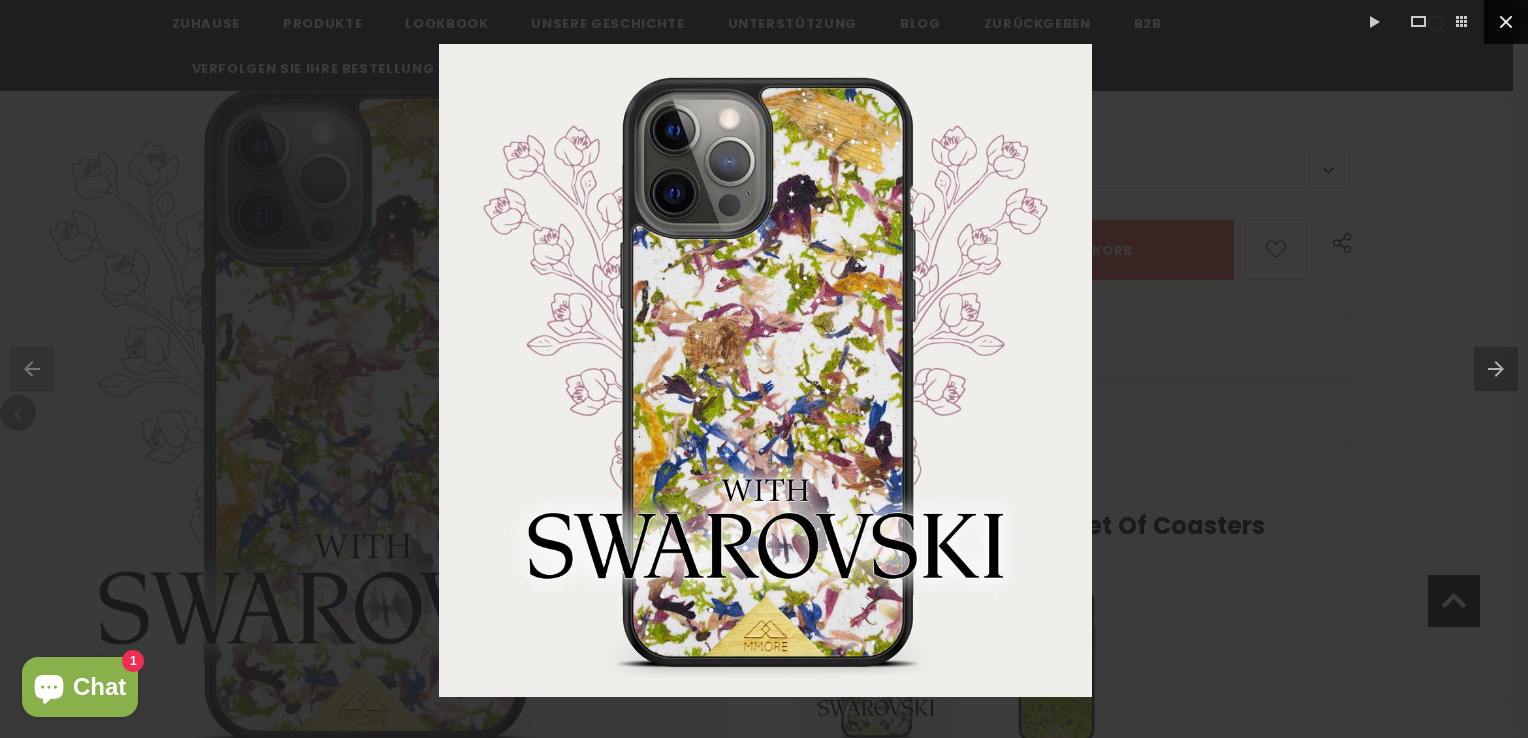 click at bounding box center [1506, 22] 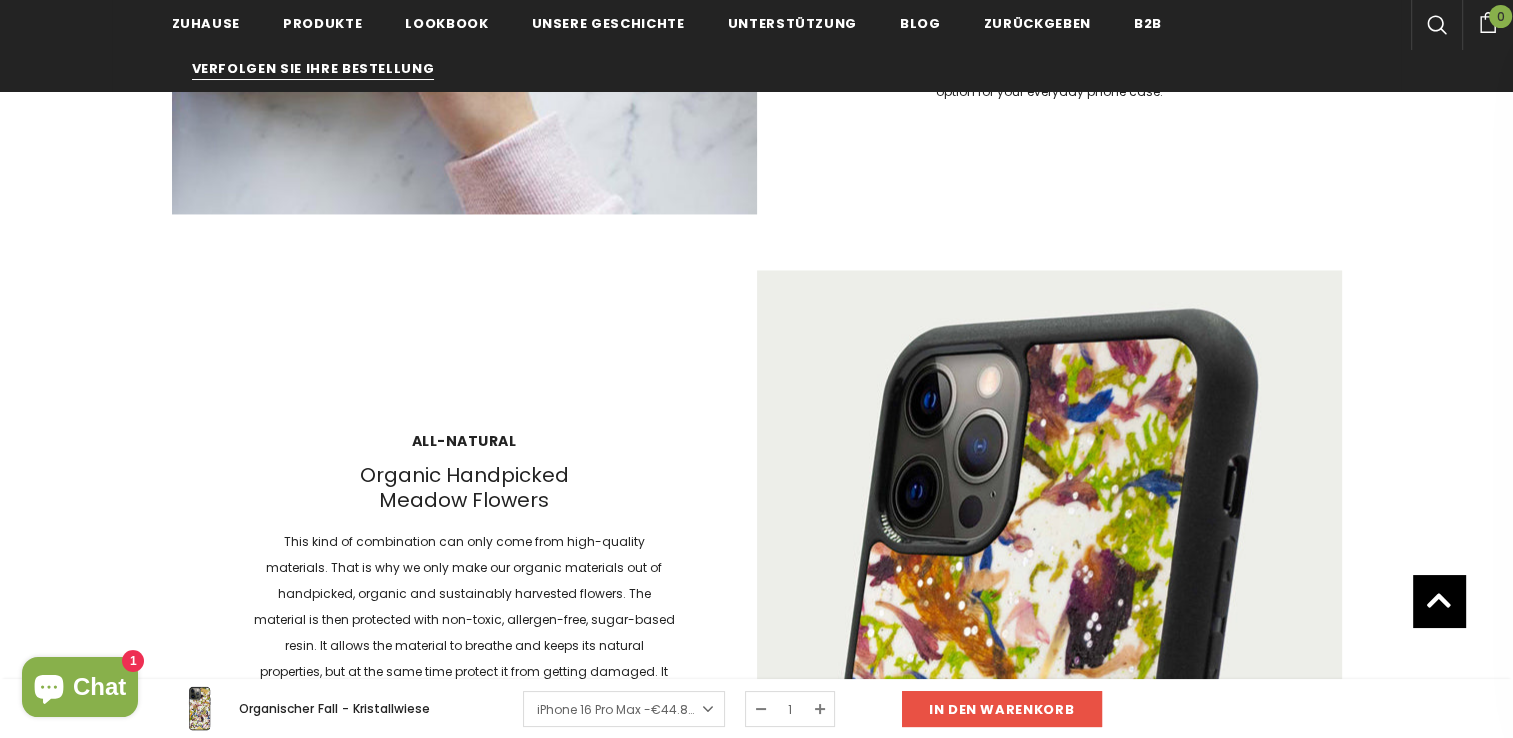 scroll, scrollTop: 2998, scrollLeft: 0, axis: vertical 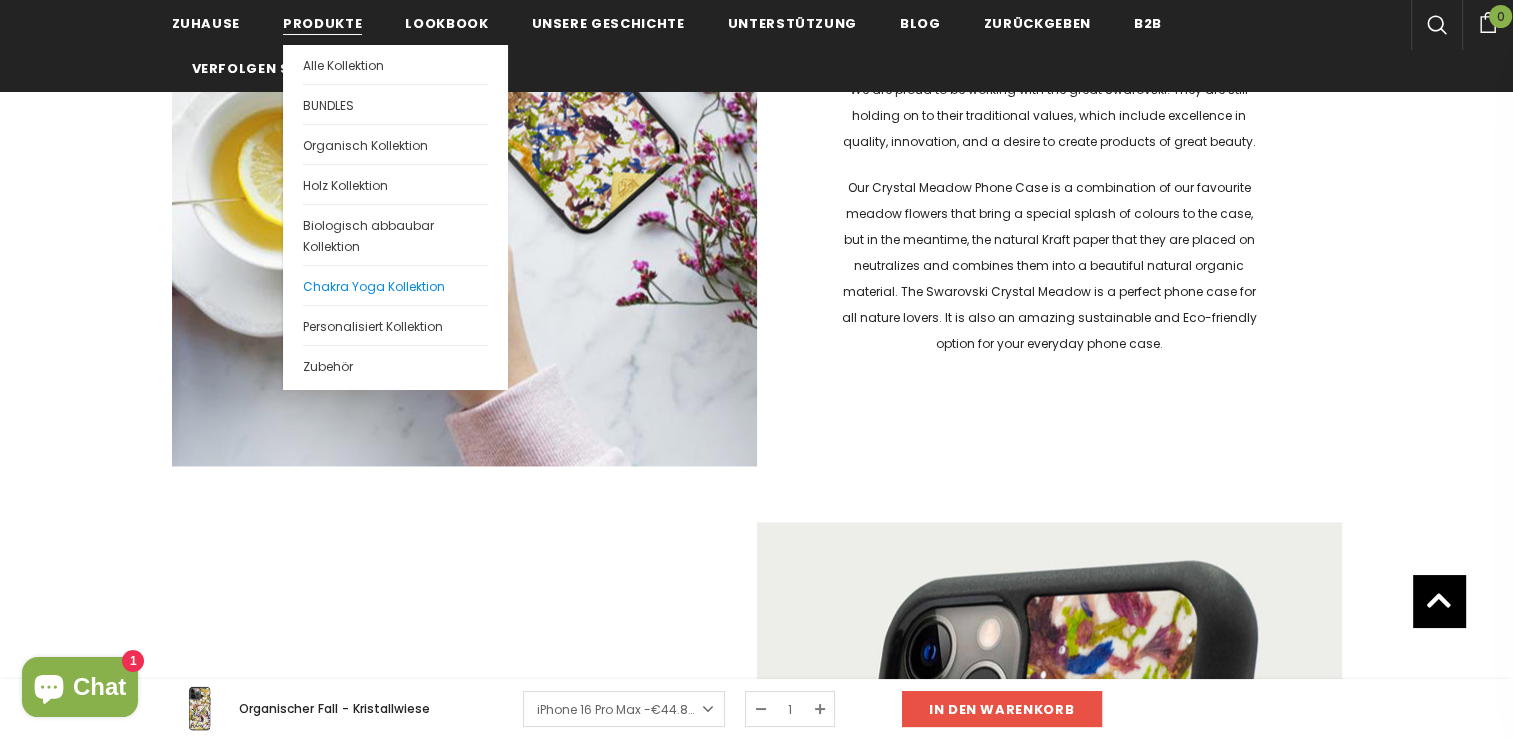 click on "Chakra Yoga Kollektion" at bounding box center (374, 286) 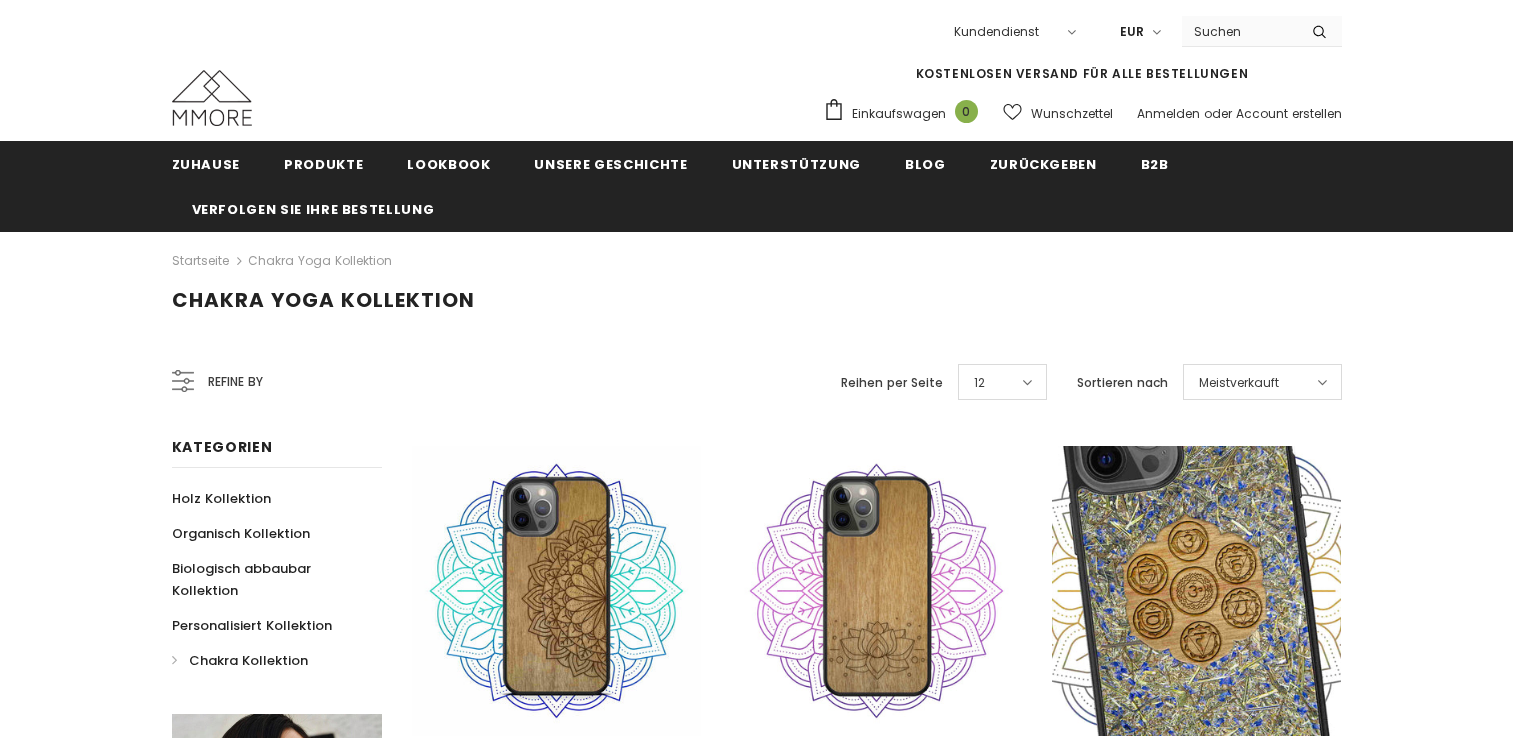 scroll, scrollTop: 0, scrollLeft: 0, axis: both 